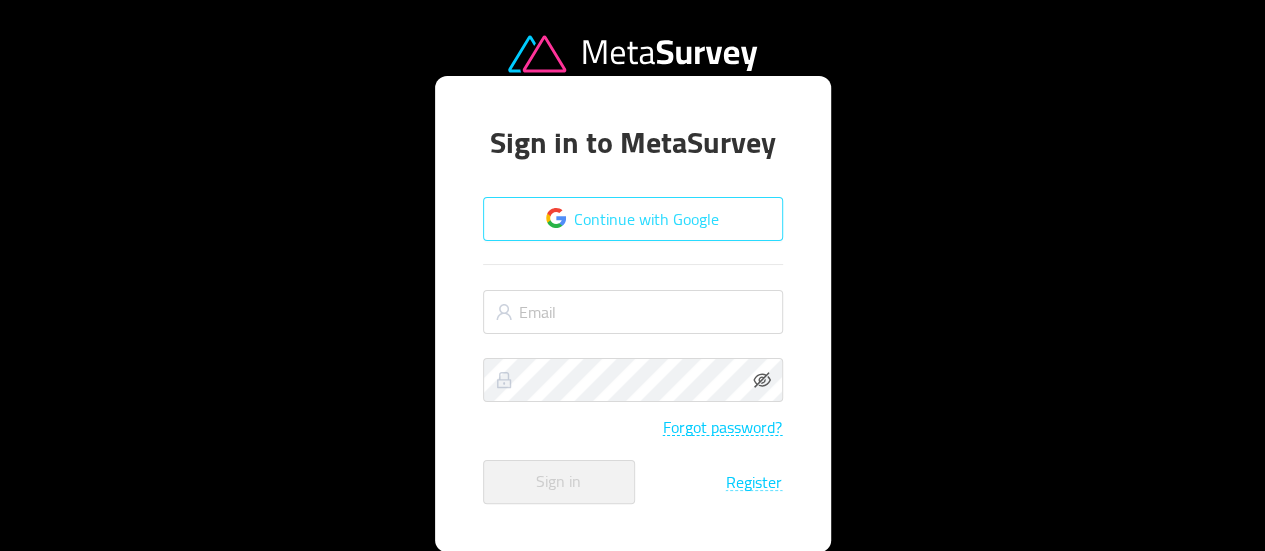 scroll, scrollTop: 34, scrollLeft: 0, axis: vertical 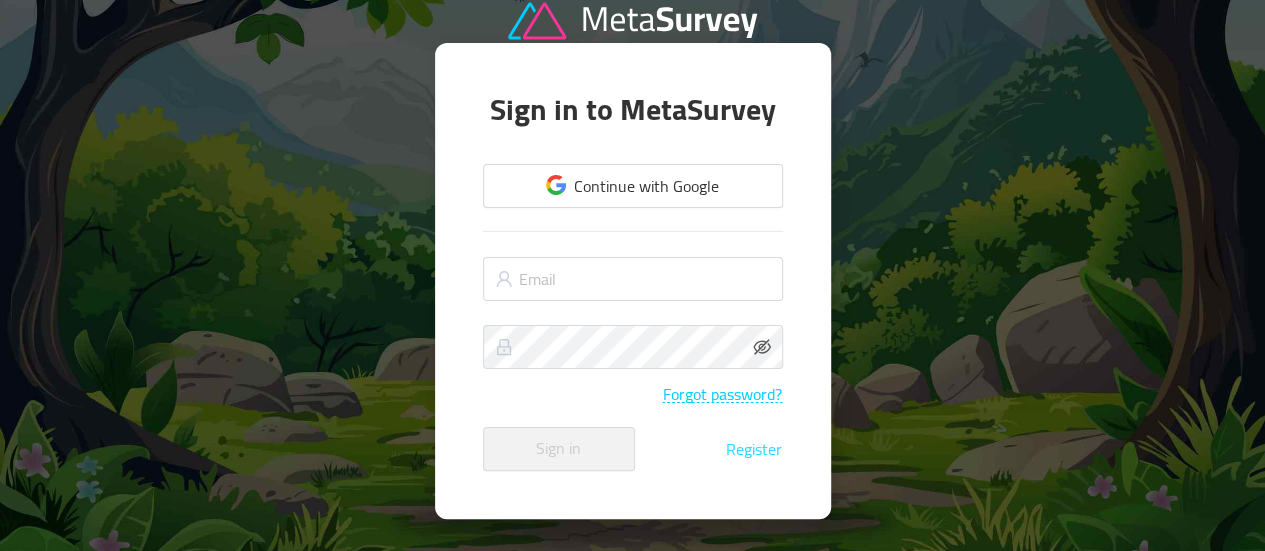 click on "Register" at bounding box center (754, 449) 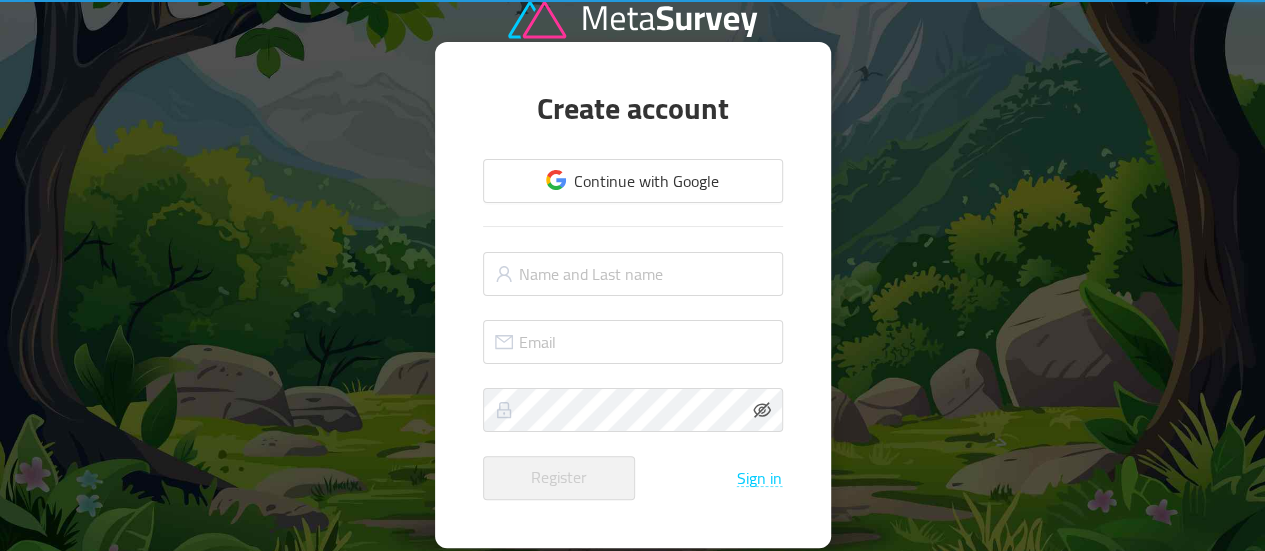 scroll, scrollTop: 0, scrollLeft: 0, axis: both 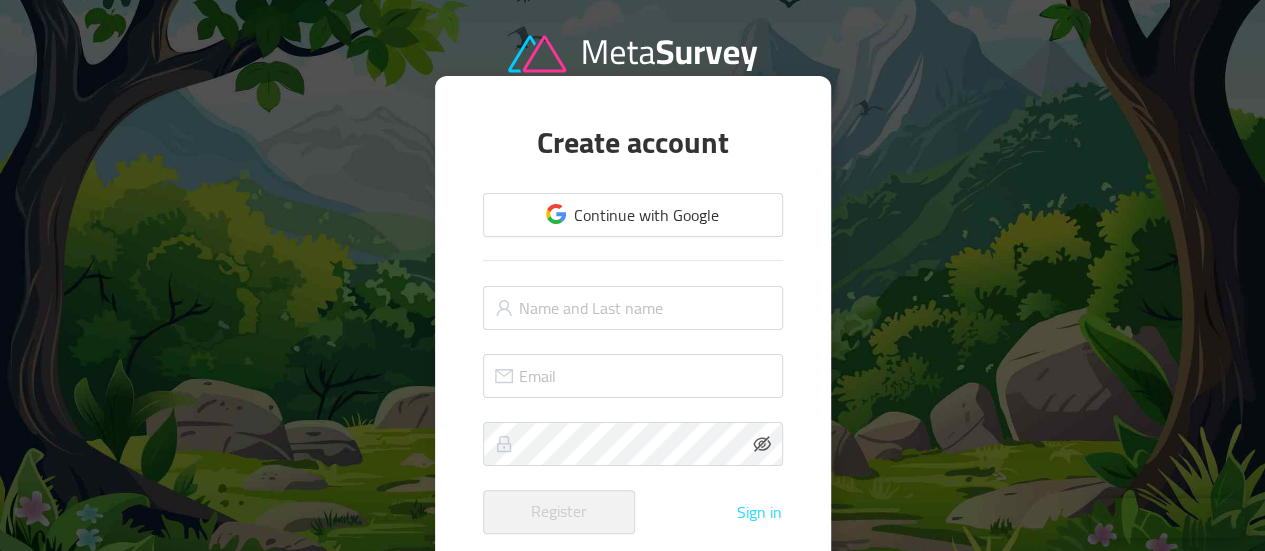 click on "Sign in" at bounding box center [759, 512] 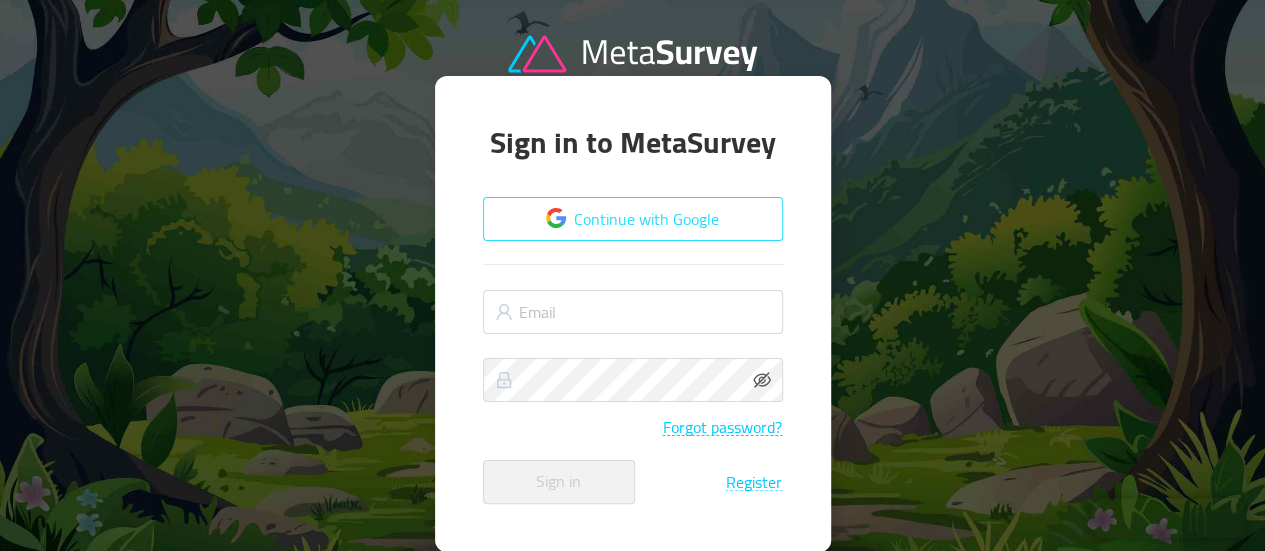 click on "Continue with Google" at bounding box center [633, 219] 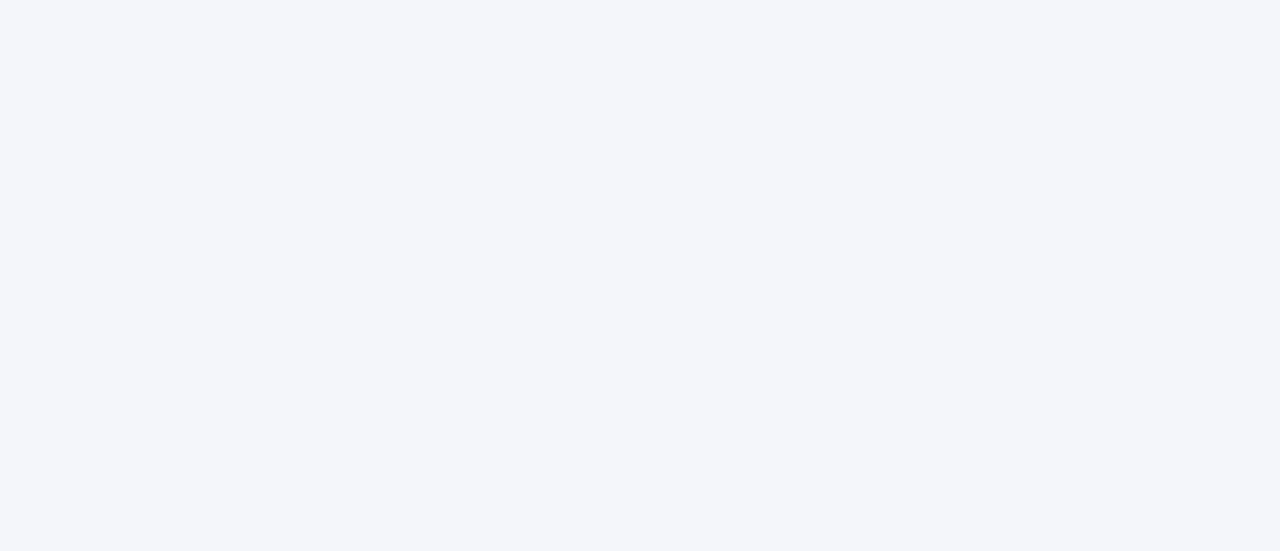 scroll, scrollTop: 0, scrollLeft: 0, axis: both 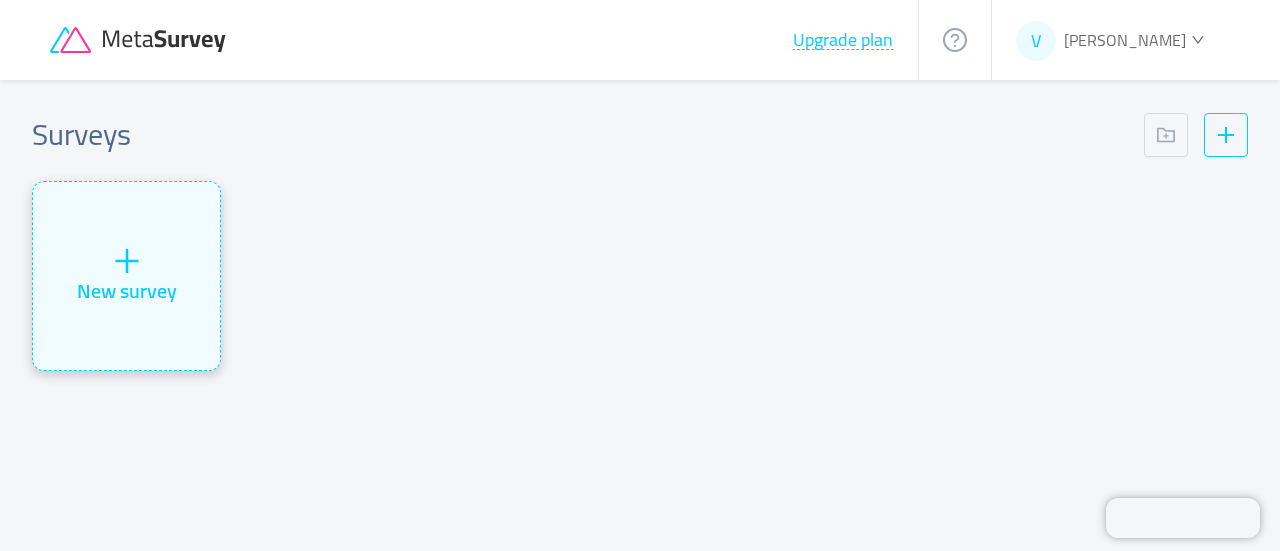 click 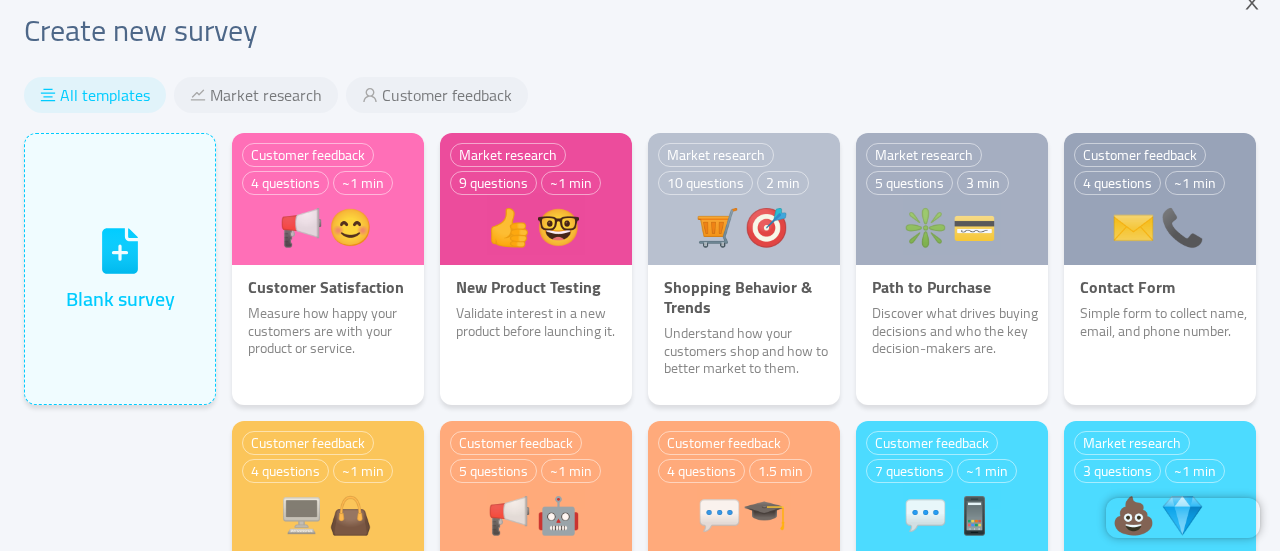 scroll, scrollTop: 0, scrollLeft: 0, axis: both 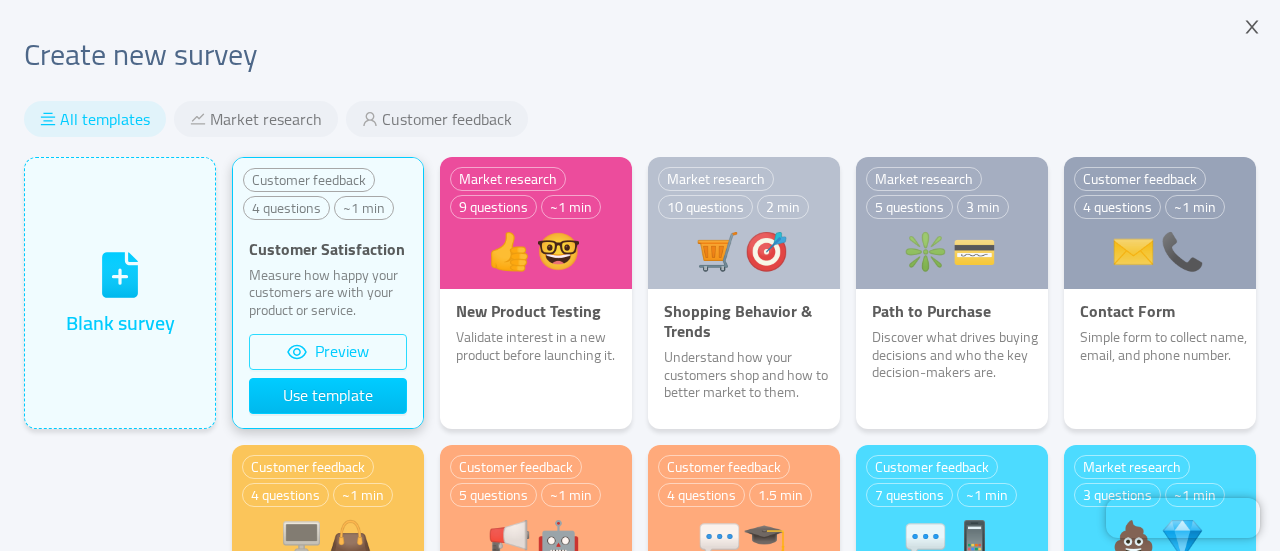 click on "Preview" at bounding box center (328, 352) 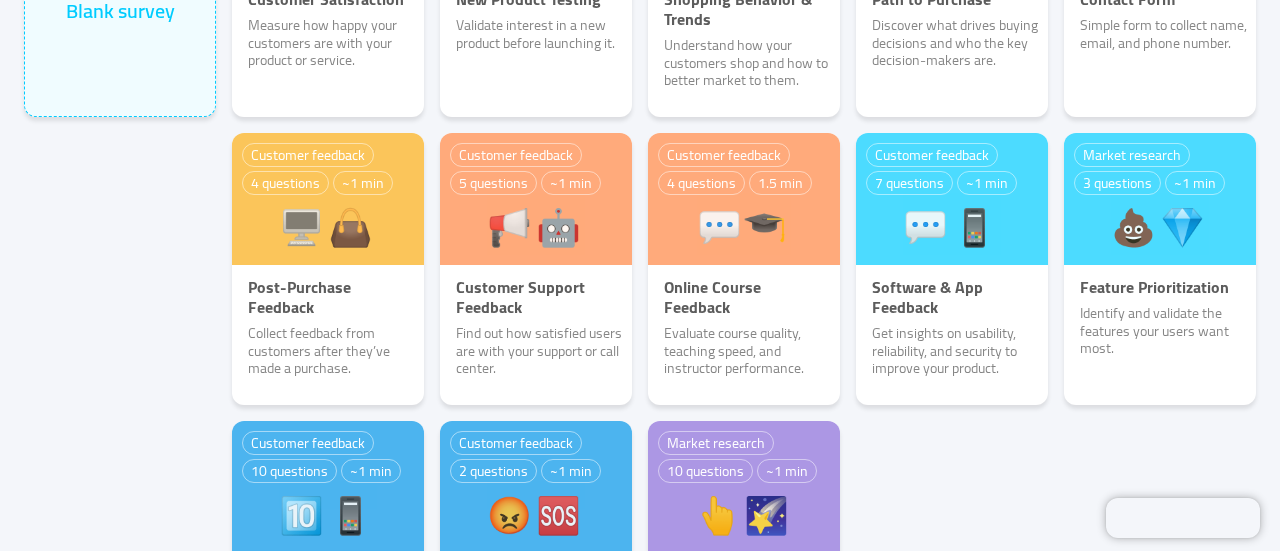 scroll, scrollTop: 591, scrollLeft: 0, axis: vertical 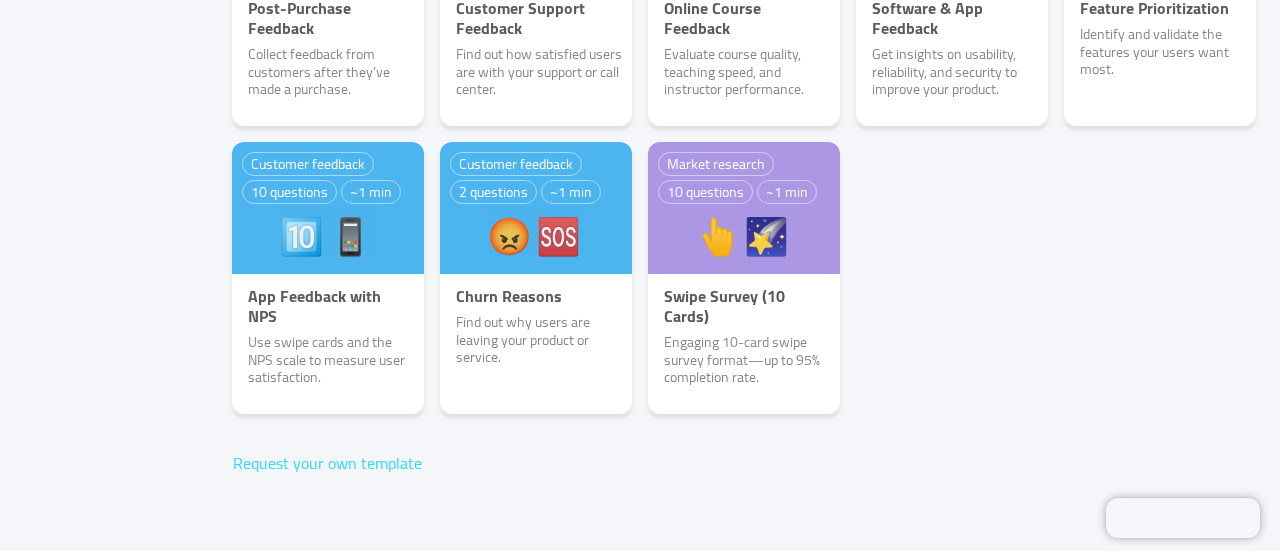 click on "Request your own template" at bounding box center [327, 463] 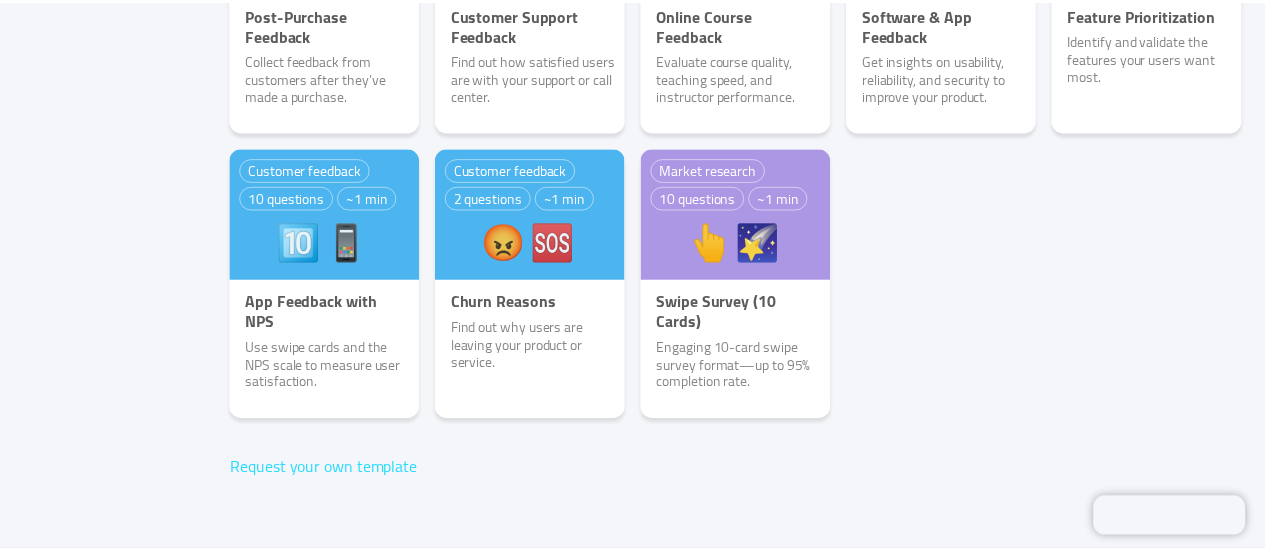 scroll, scrollTop: 590, scrollLeft: 0, axis: vertical 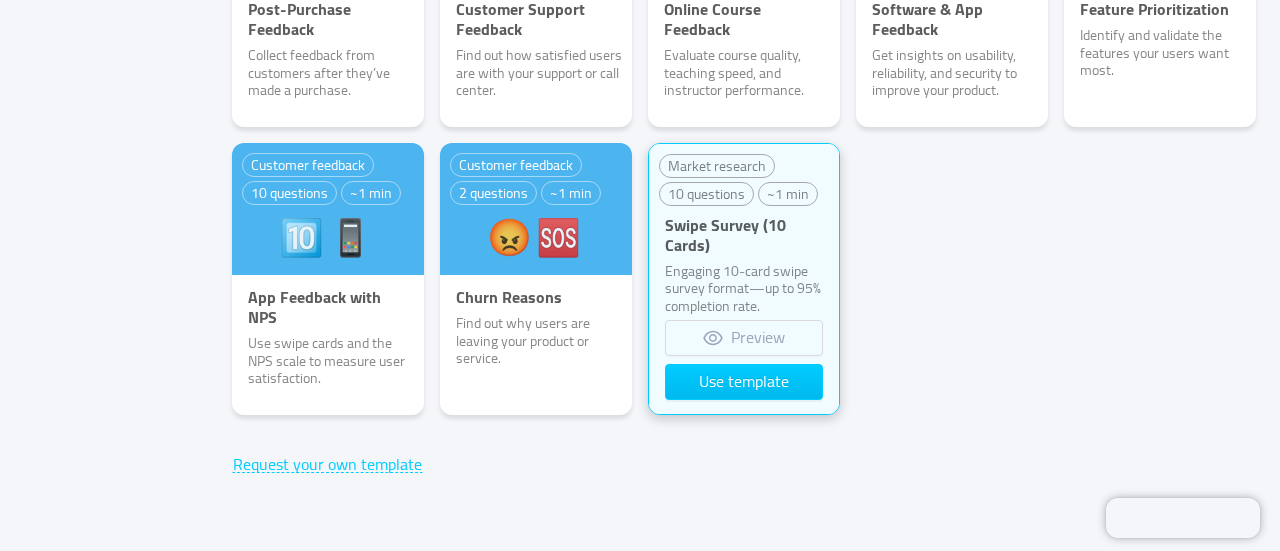 click on "Swipe Survey (10 Cards)" at bounding box center (744, 235) 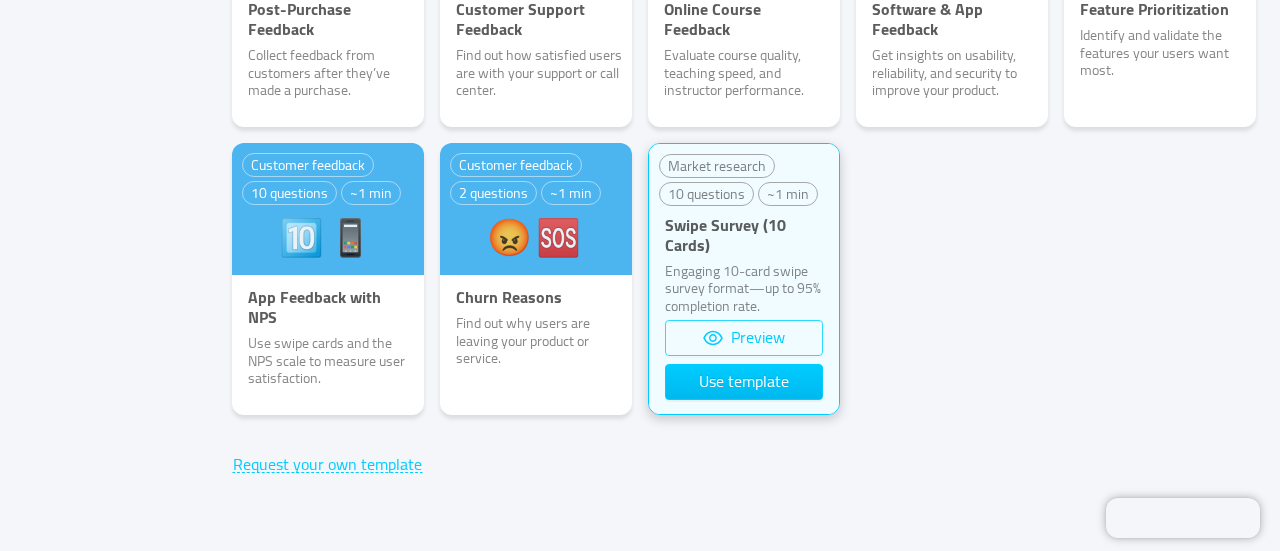 click on "Preview" at bounding box center (744, 338) 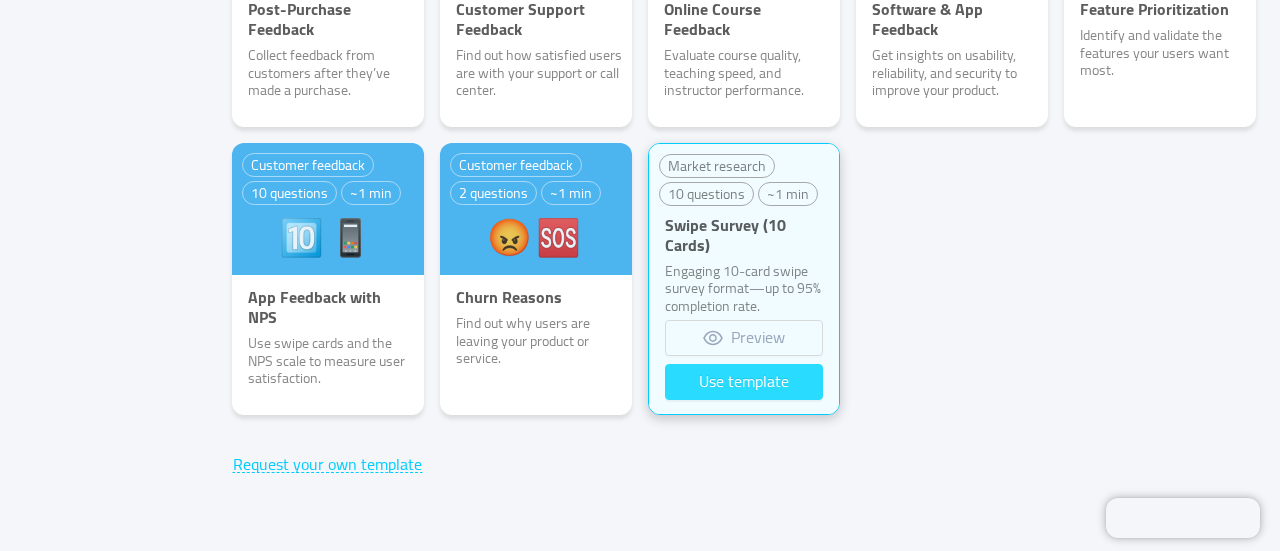 click on "Use template" at bounding box center [744, 382] 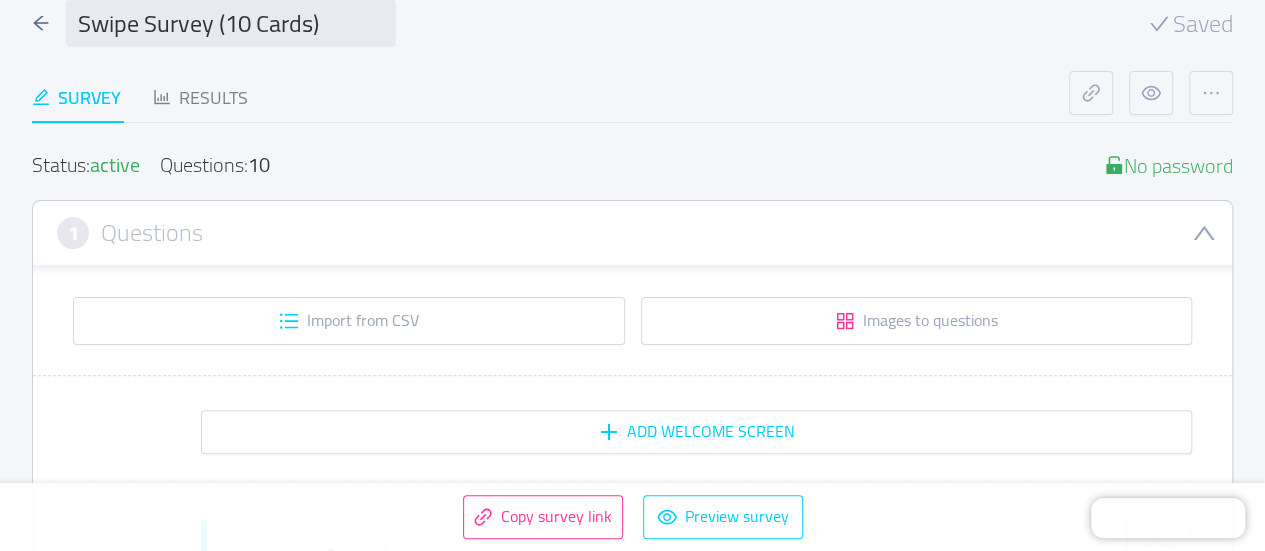 scroll, scrollTop: 0, scrollLeft: 0, axis: both 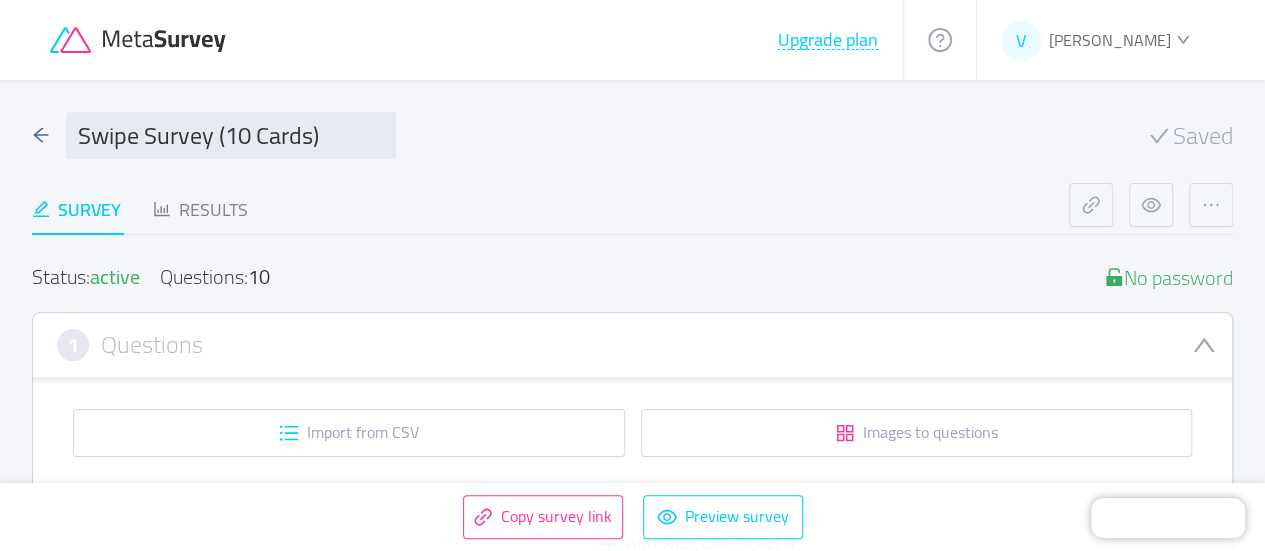 click on "10" at bounding box center [259, 276] 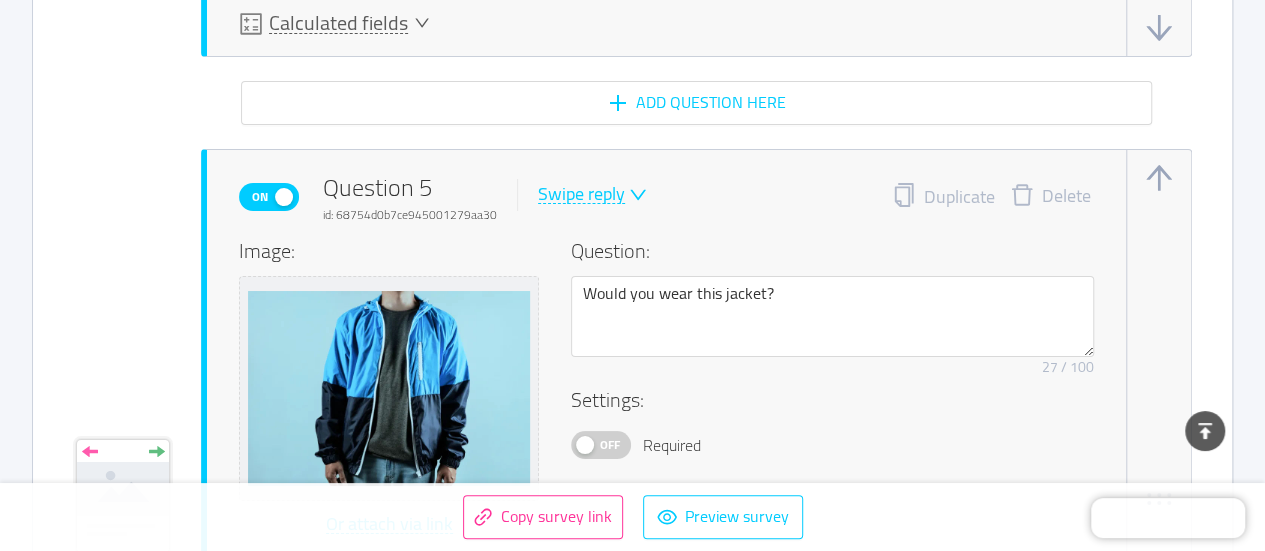 scroll, scrollTop: 3657, scrollLeft: 0, axis: vertical 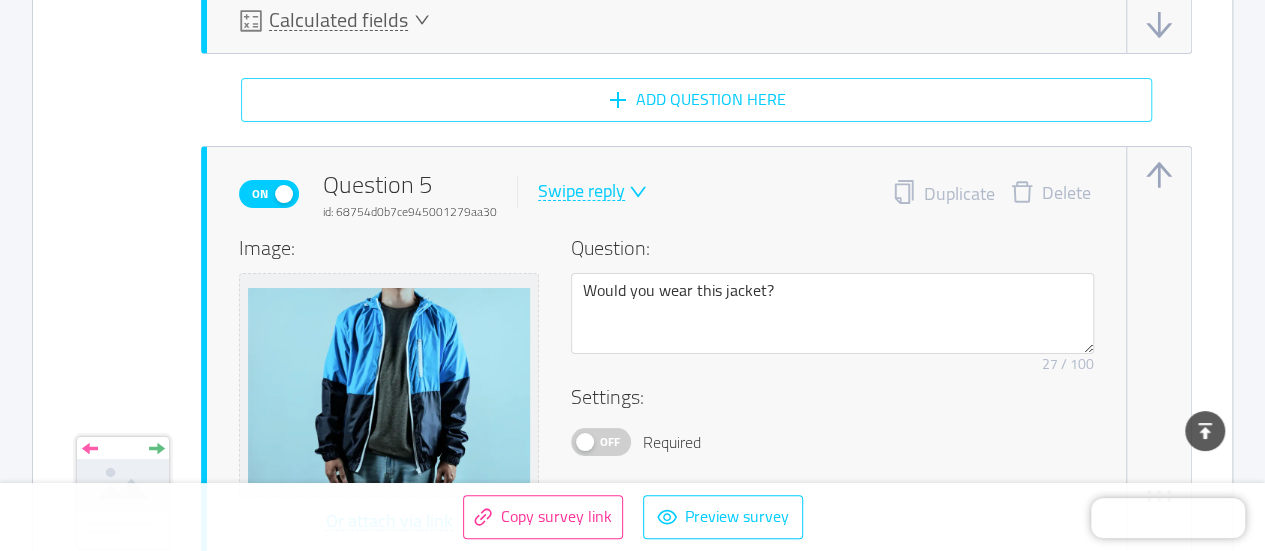 click on "Add question here" at bounding box center (696, 100) 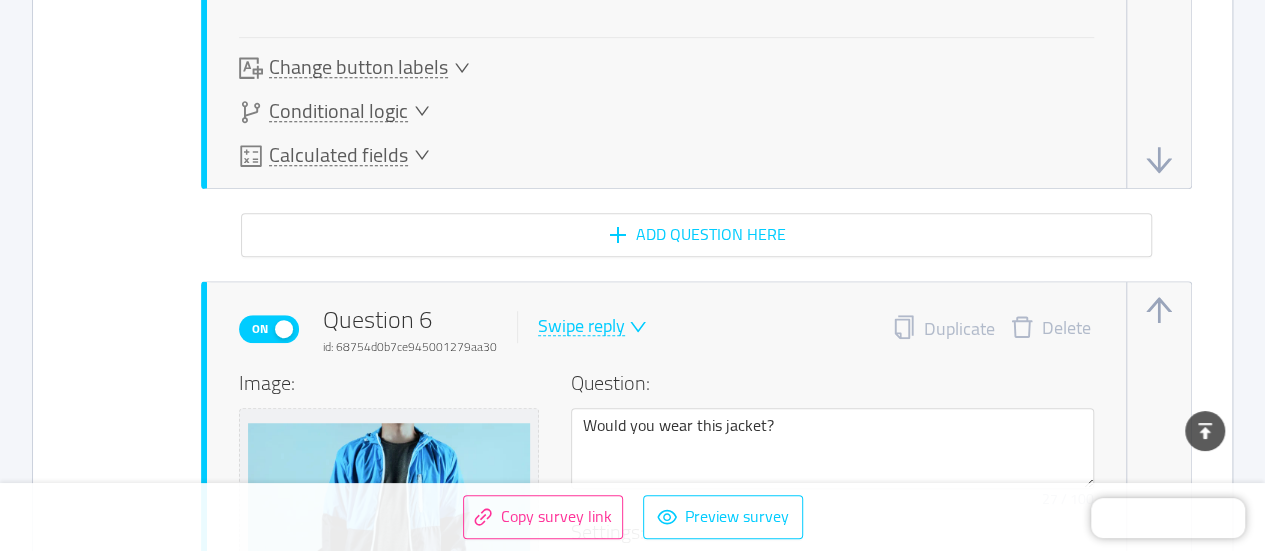 scroll, scrollTop: 4312, scrollLeft: 0, axis: vertical 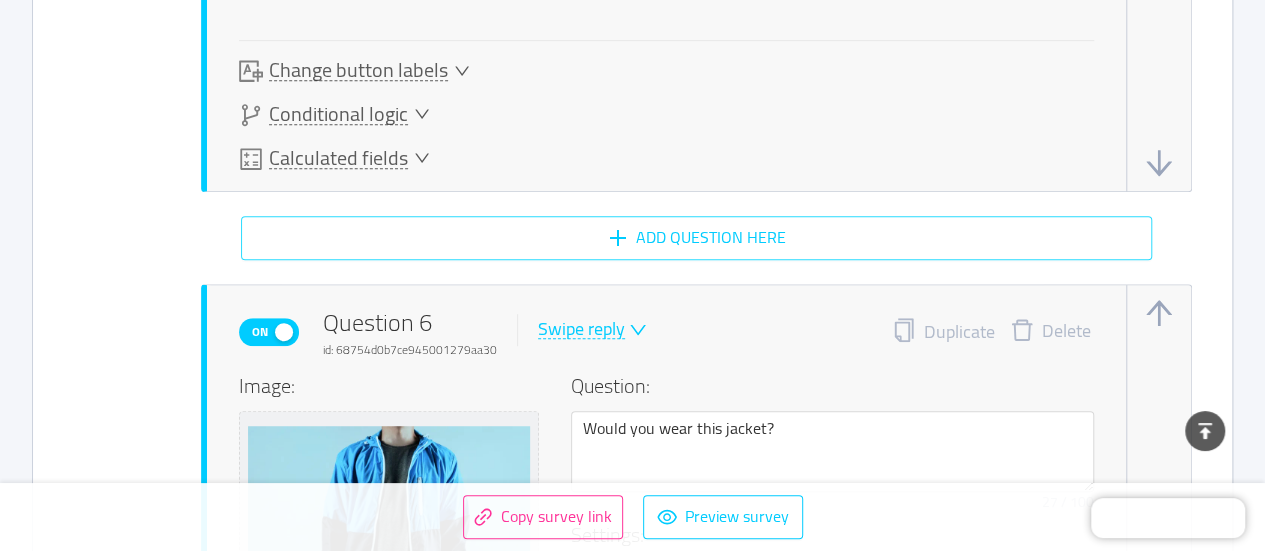 click on "Add question here" at bounding box center (696, 238) 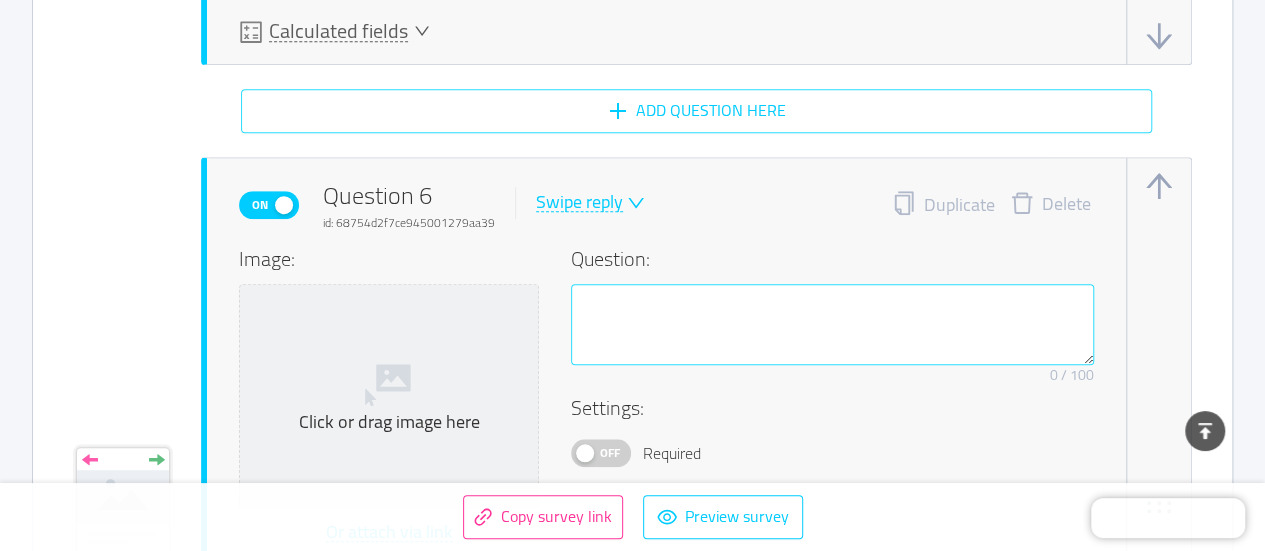 scroll, scrollTop: 4424, scrollLeft: 0, axis: vertical 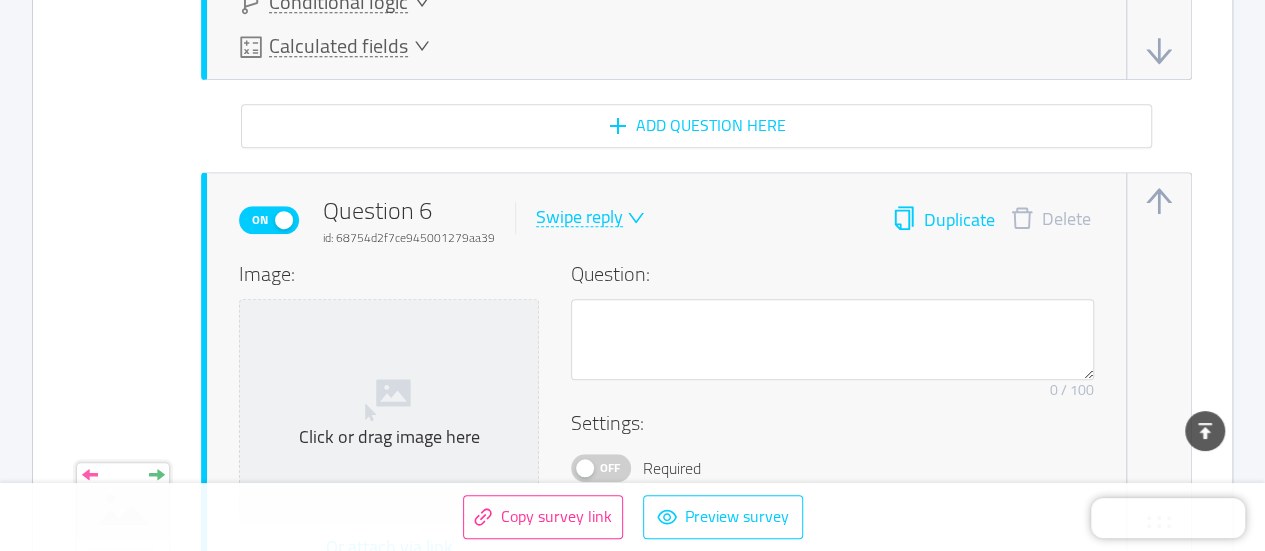 click on "Duplicate" at bounding box center (943, 220) 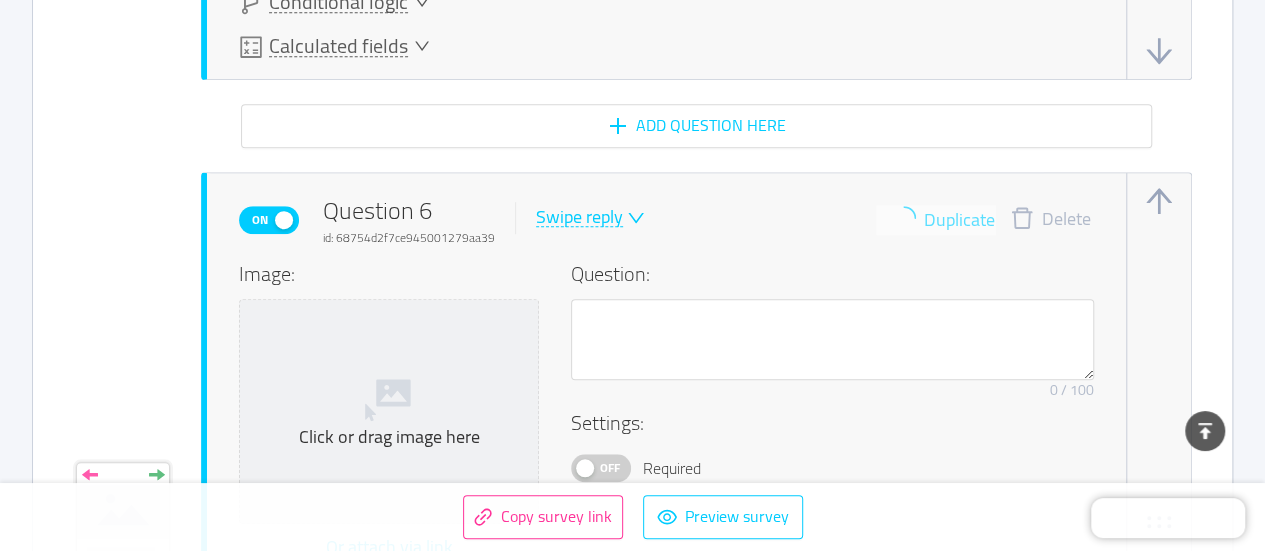 click on "Duplicate Delete" at bounding box center (985, 220) 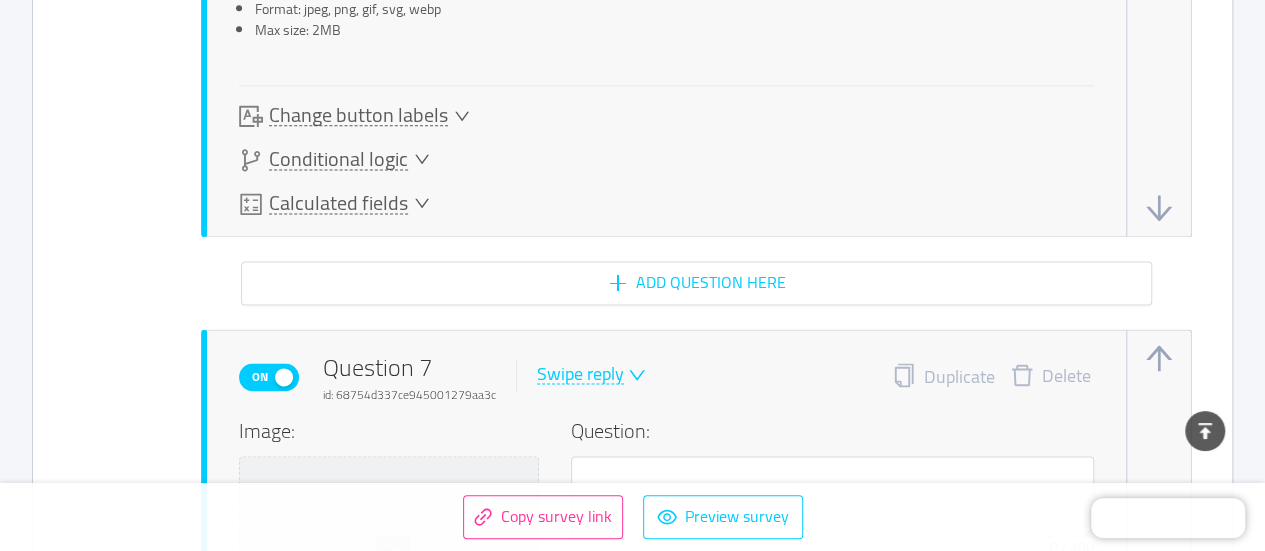 scroll, scrollTop: 5058, scrollLeft: 0, axis: vertical 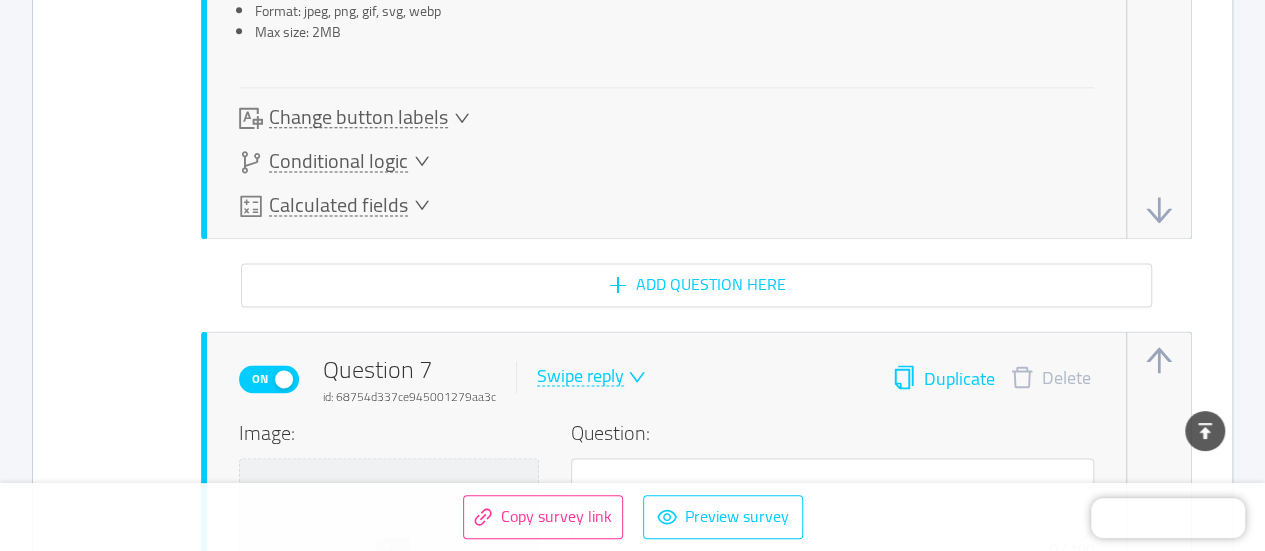 click on "Duplicate" at bounding box center [943, 379] 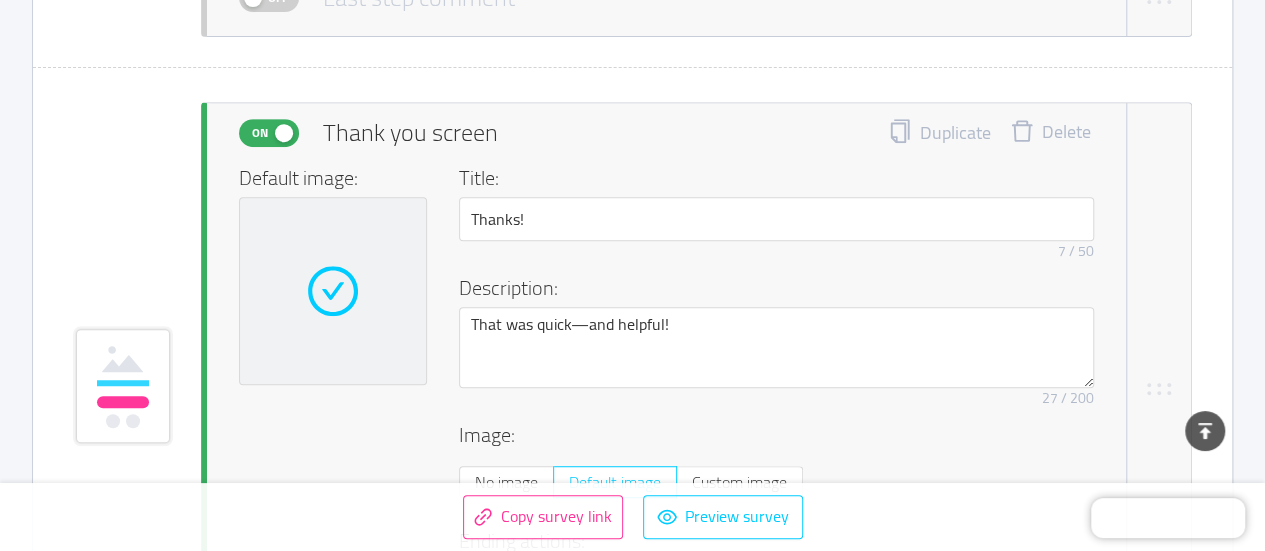 scroll, scrollTop: 11781, scrollLeft: 0, axis: vertical 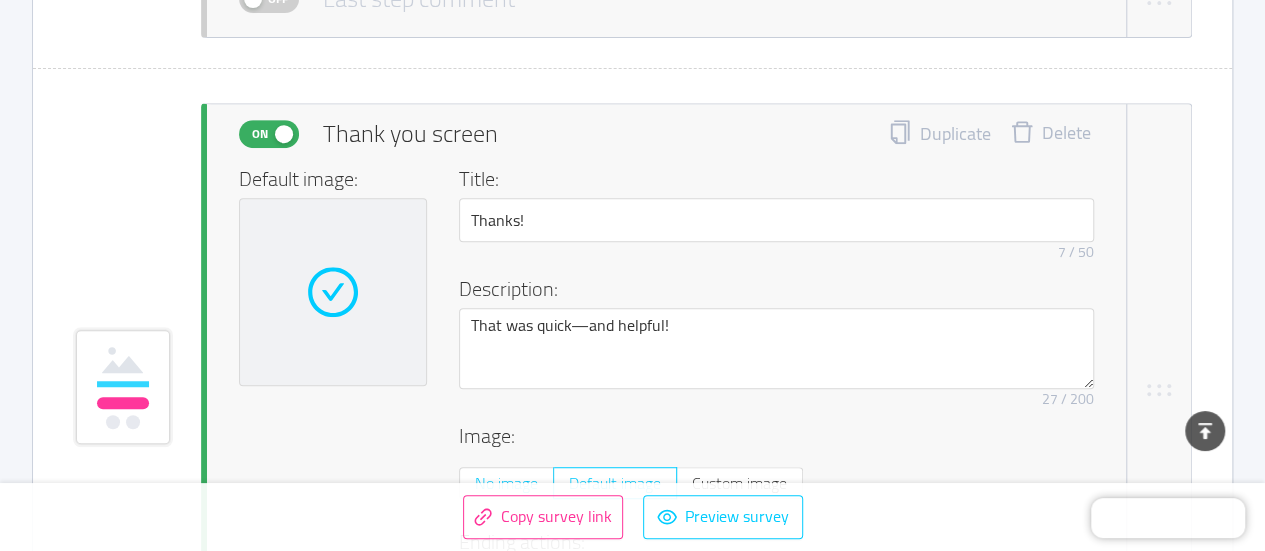click on "No image" at bounding box center [506, 483] 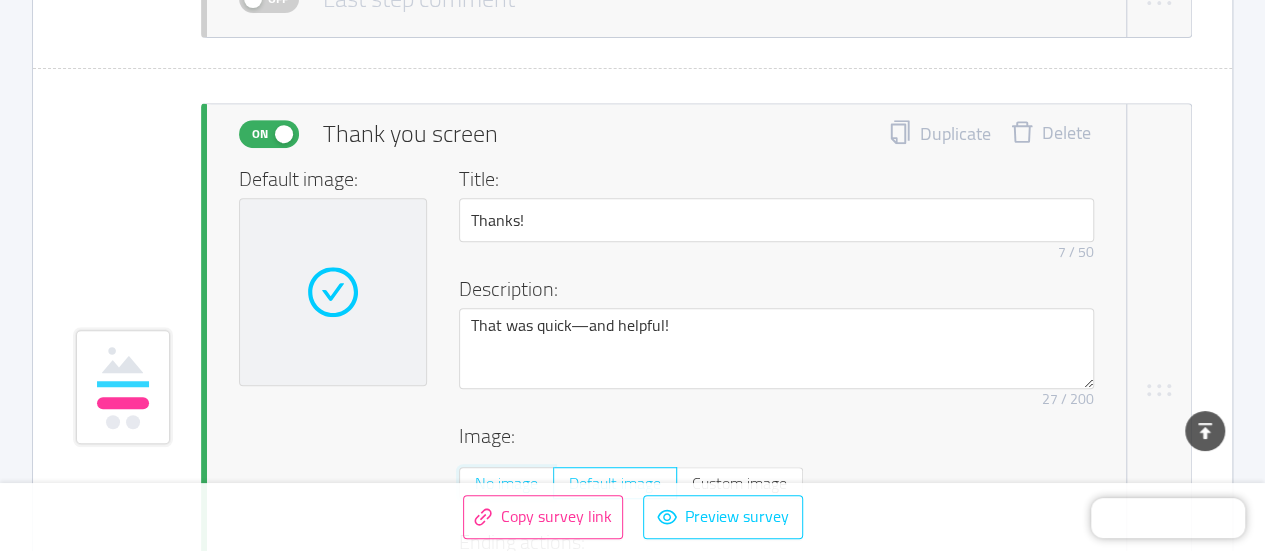 click on "No image" at bounding box center (475, 489) 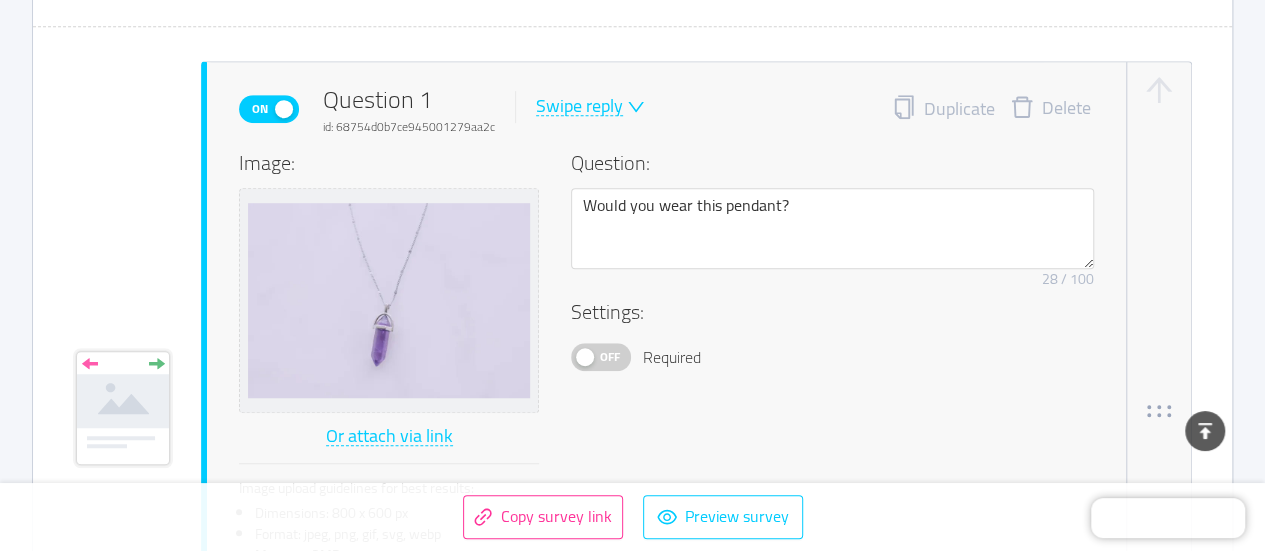 scroll, scrollTop: 571, scrollLeft: 0, axis: vertical 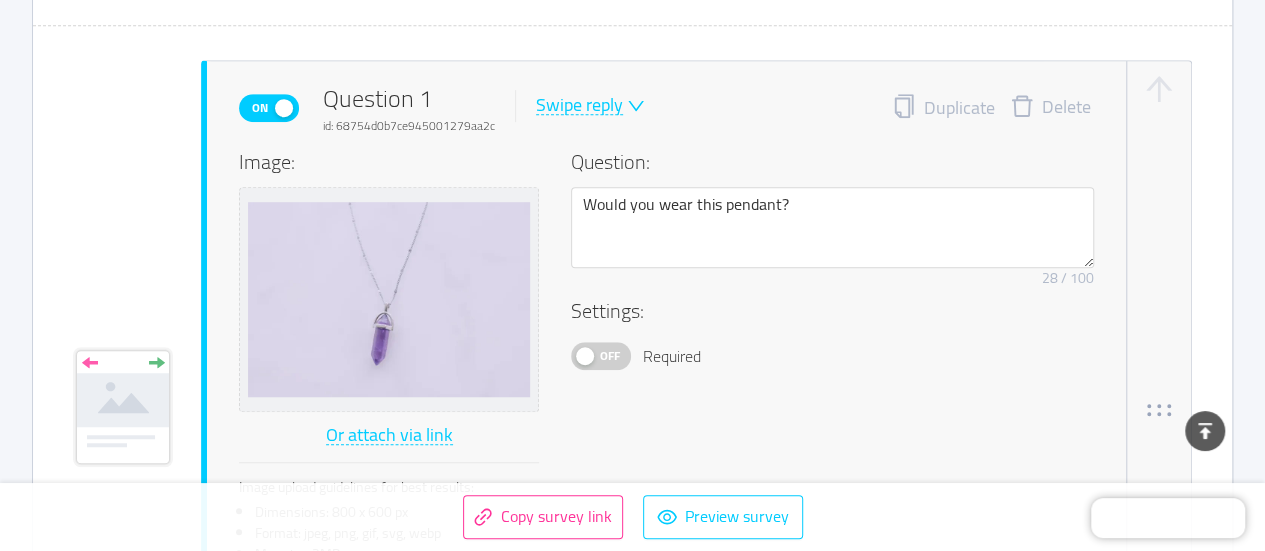click on "Delete" at bounding box center (1050, 108) 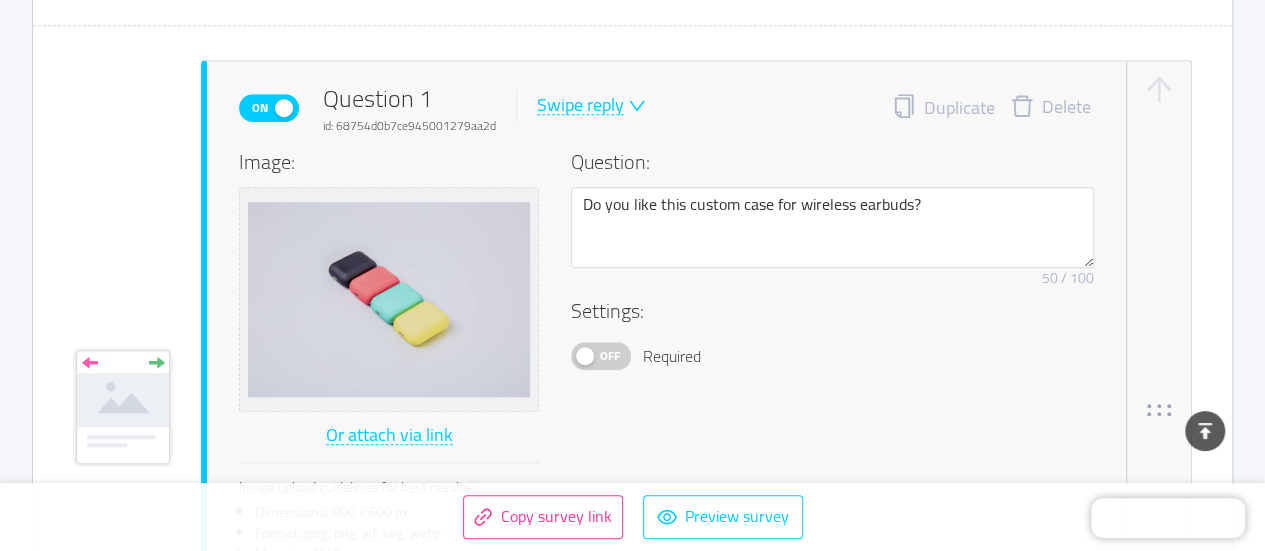click on "Delete" at bounding box center (1050, 108) 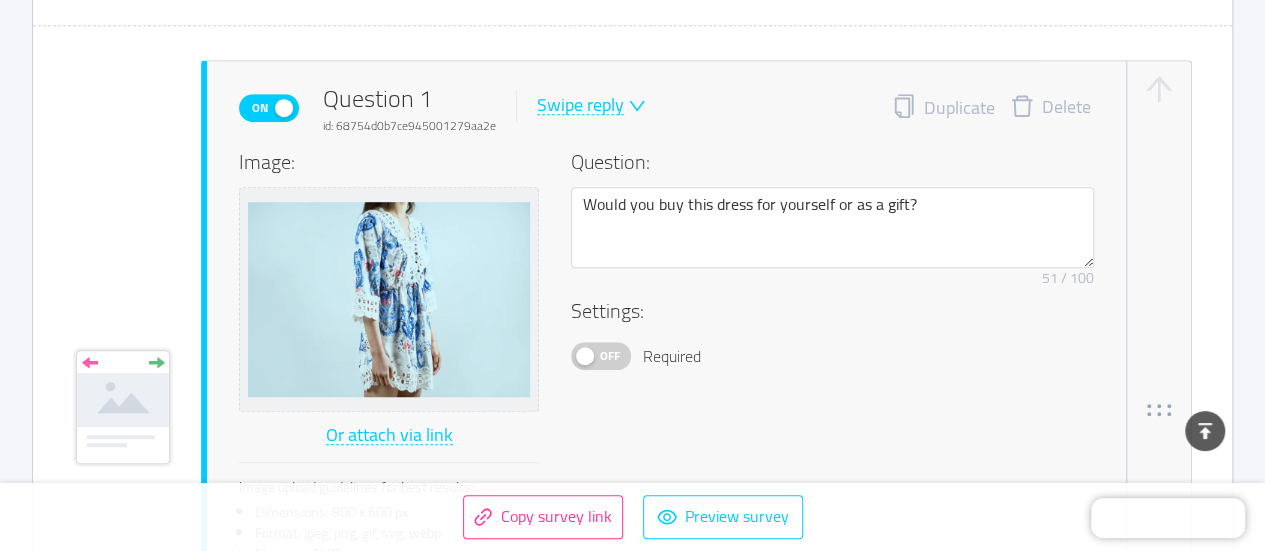 click on "Delete" at bounding box center (1050, 108) 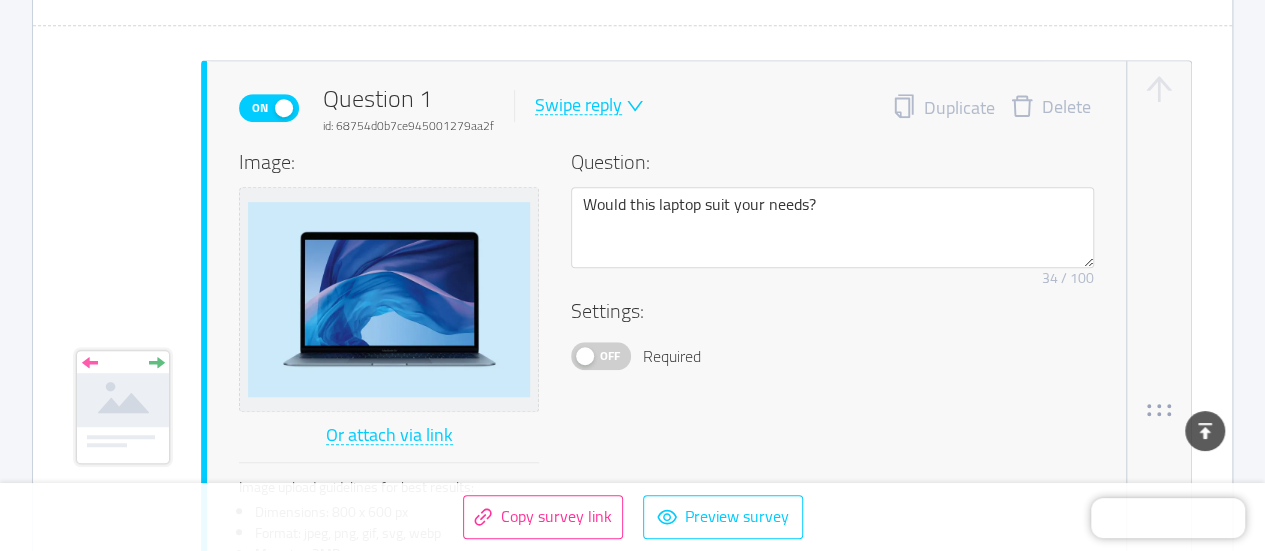 click on "Delete" at bounding box center (1050, 108) 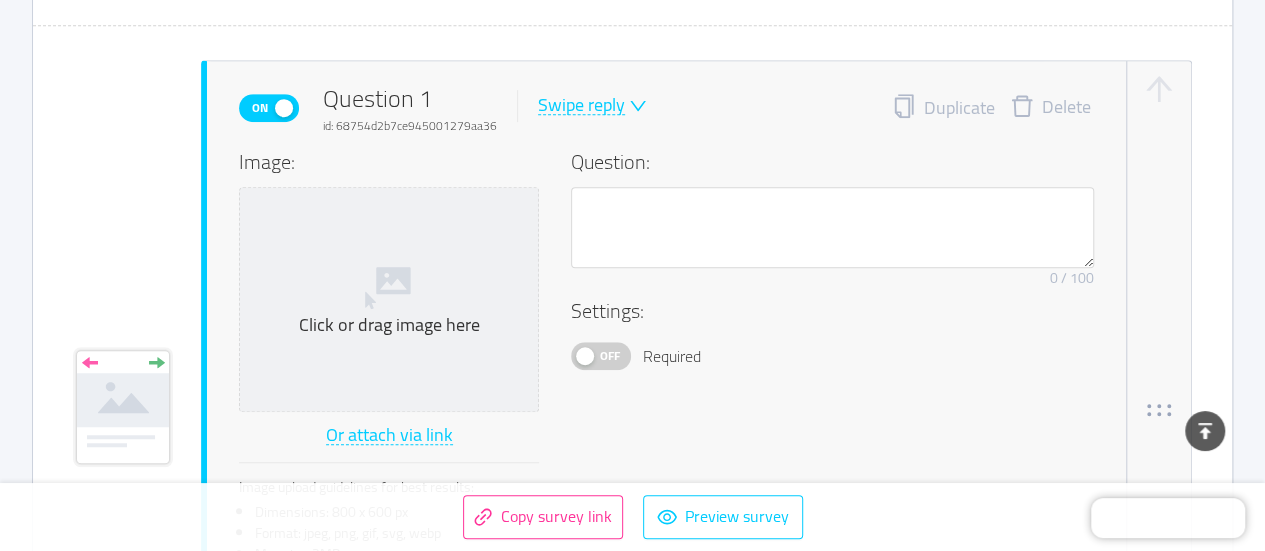 click on "Delete" at bounding box center (1050, 108) 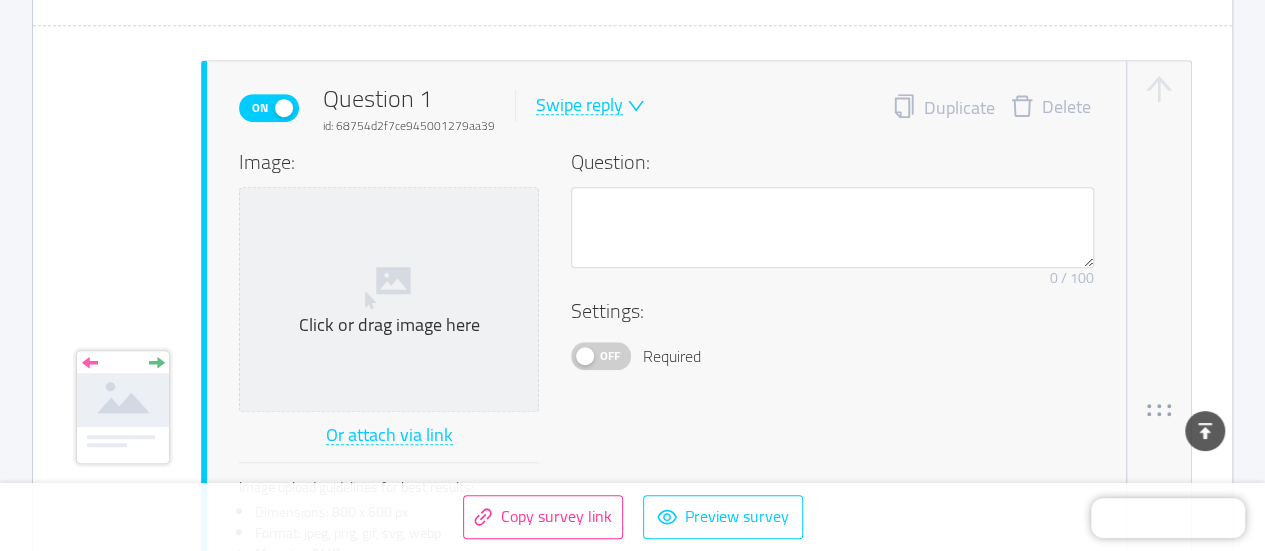 click on "Delete" at bounding box center [1050, 108] 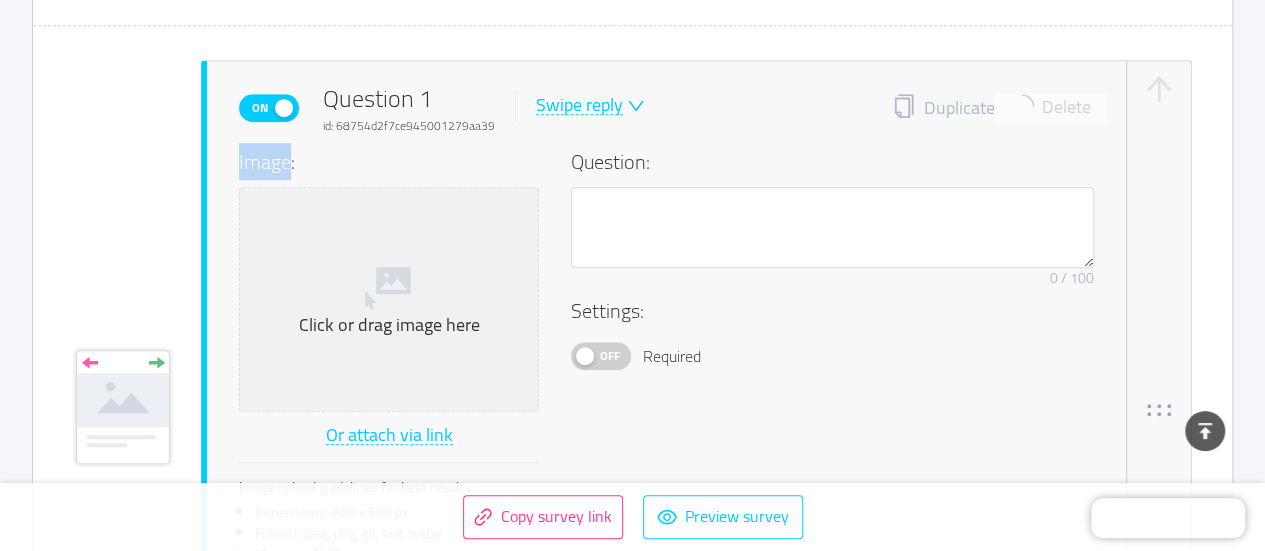 click on "Duplicate Delete" at bounding box center [993, 108] 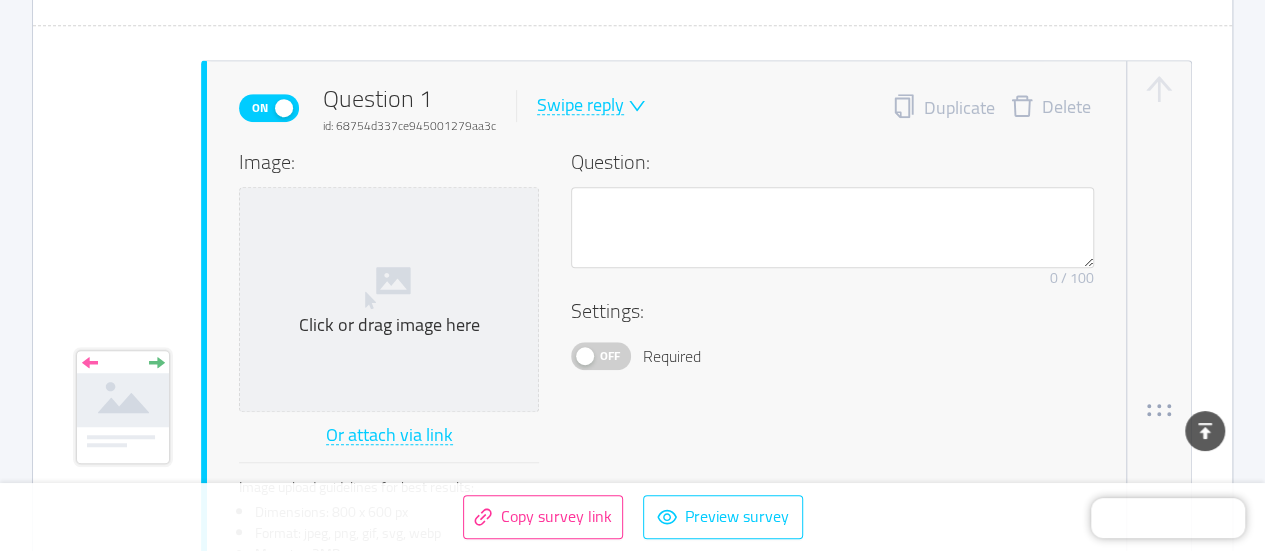 click on "Delete" at bounding box center (1050, 108) 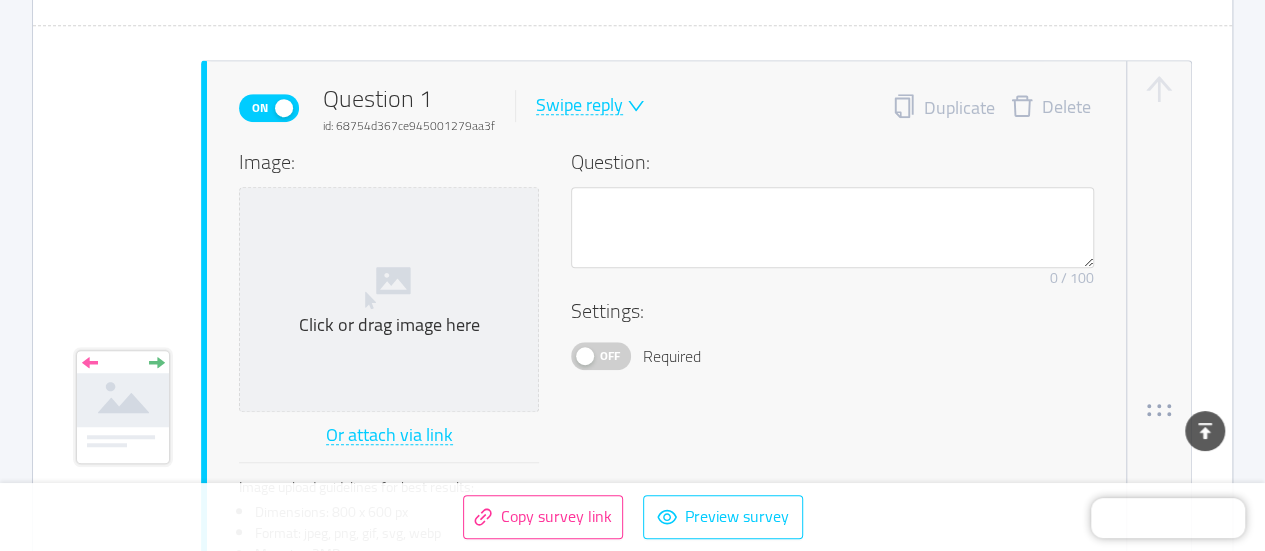click on "Delete" at bounding box center (1050, 108) 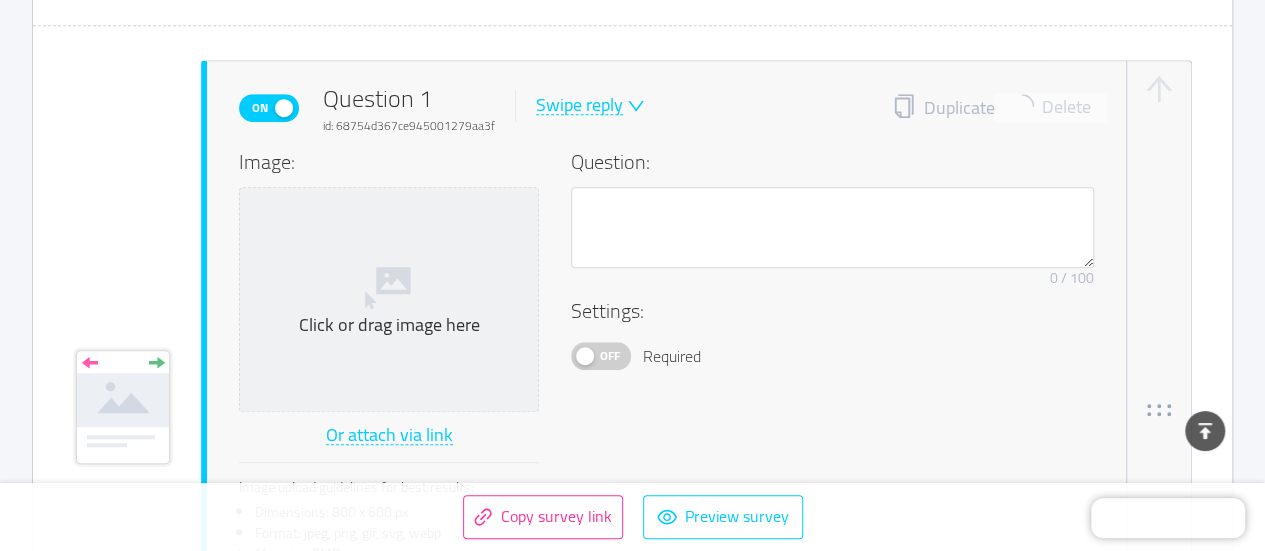 click on "Duplicate Delete" at bounding box center (993, 108) 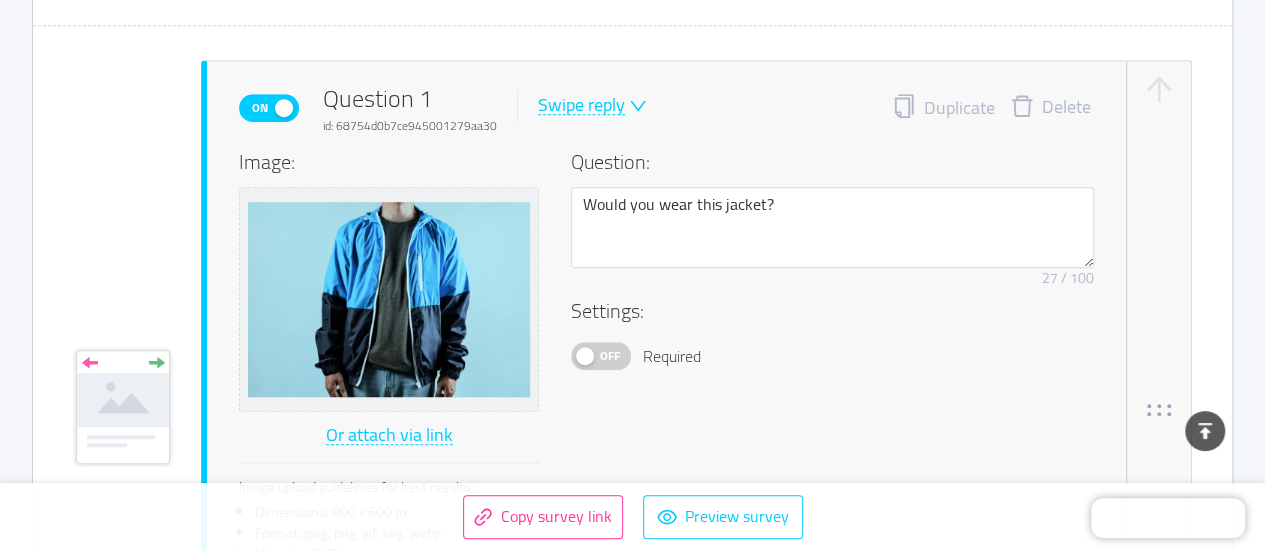 click on "Delete" at bounding box center (1050, 108) 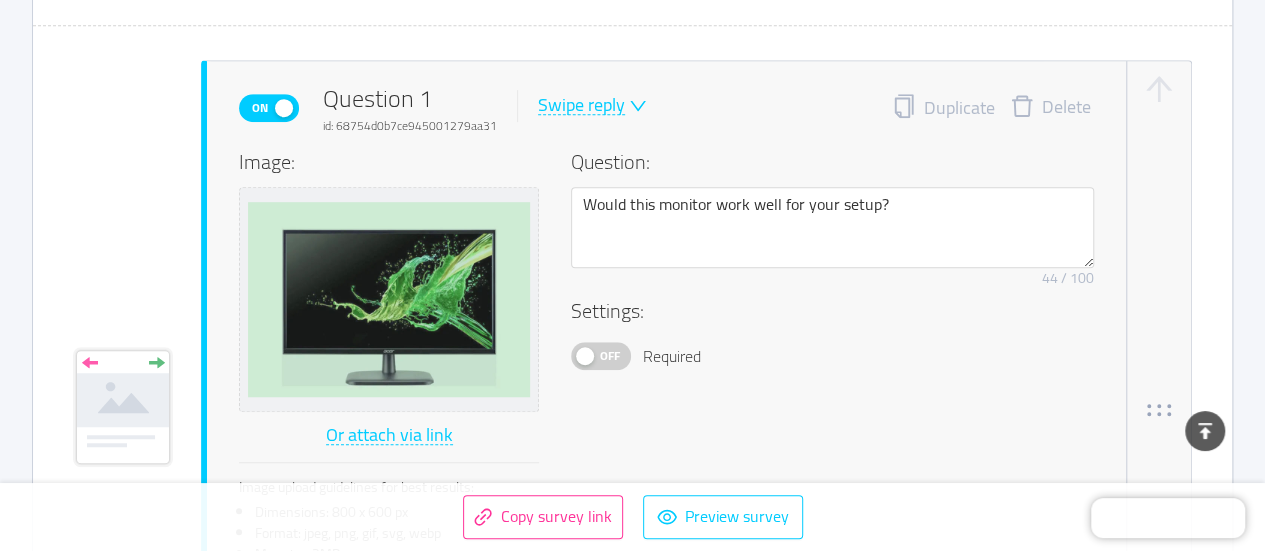 click on "Delete" at bounding box center (1050, 108) 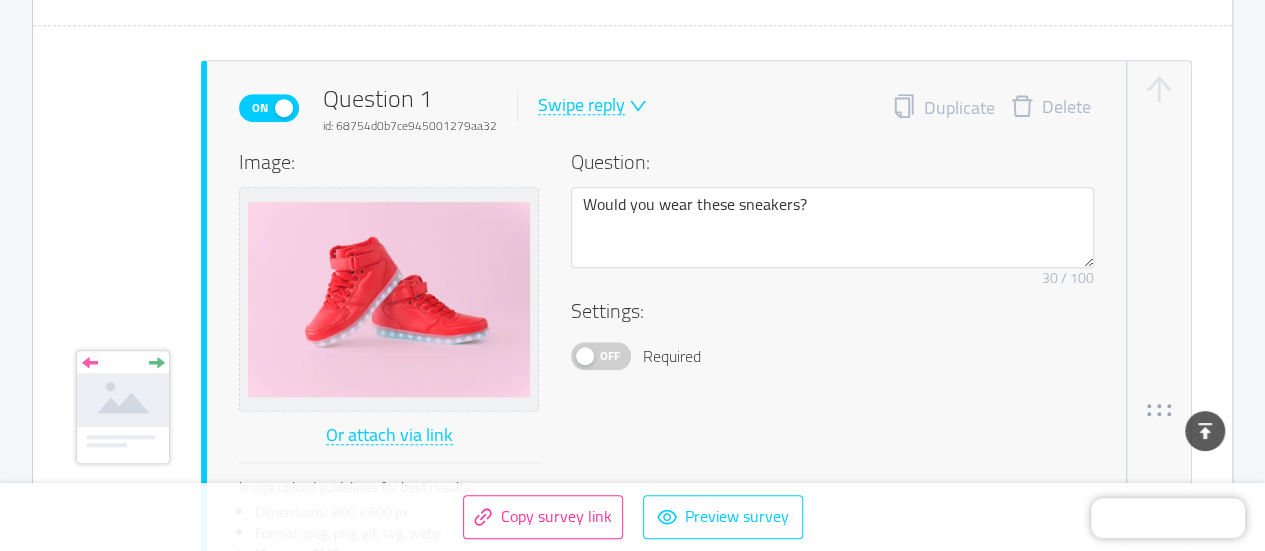 click on "Delete" at bounding box center [1050, 108] 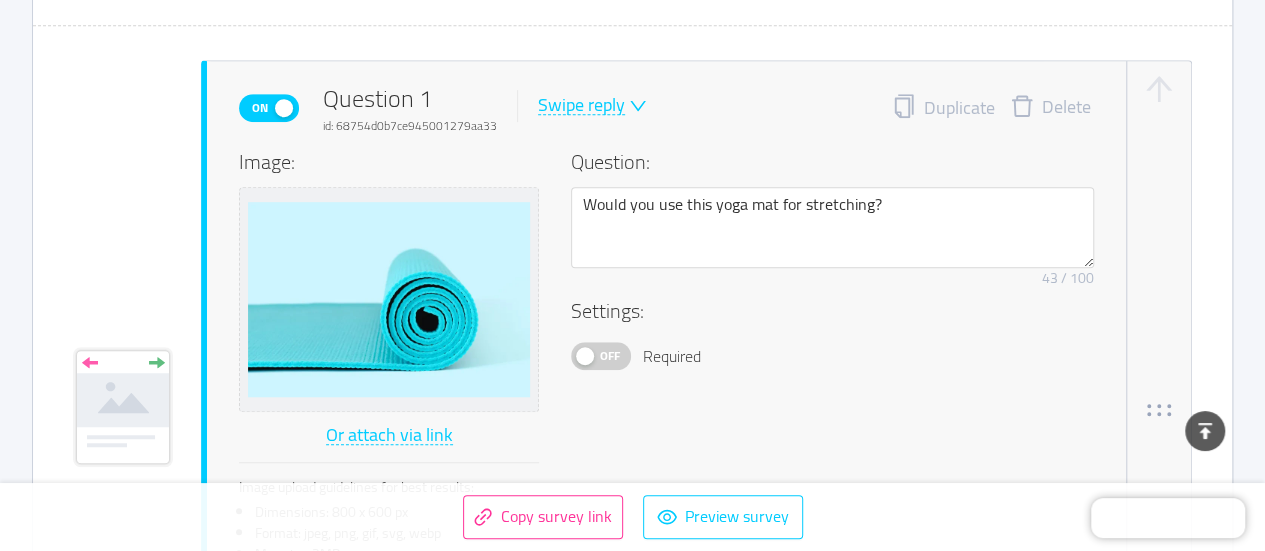 click on "Delete" at bounding box center [1050, 108] 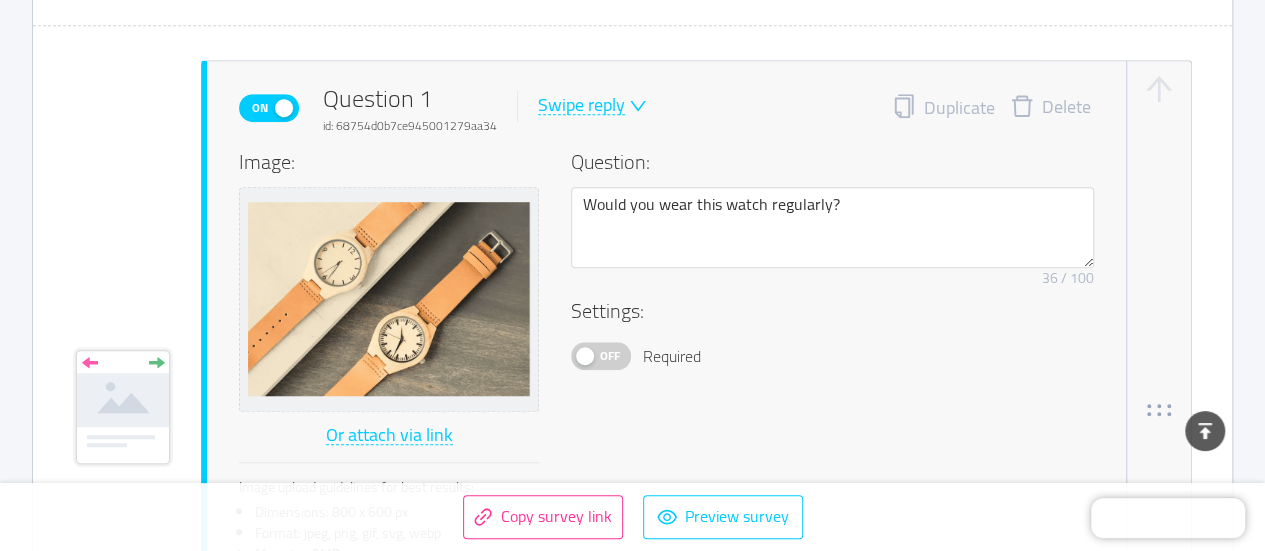 click on "Delete" at bounding box center (1050, 108) 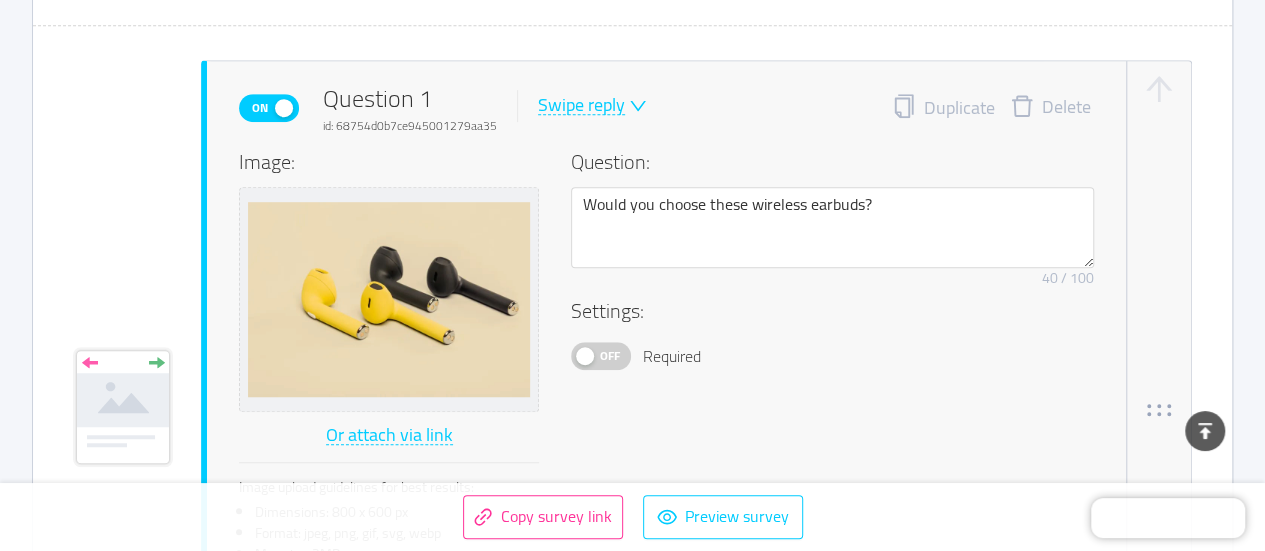 click on "Delete" at bounding box center [1050, 108] 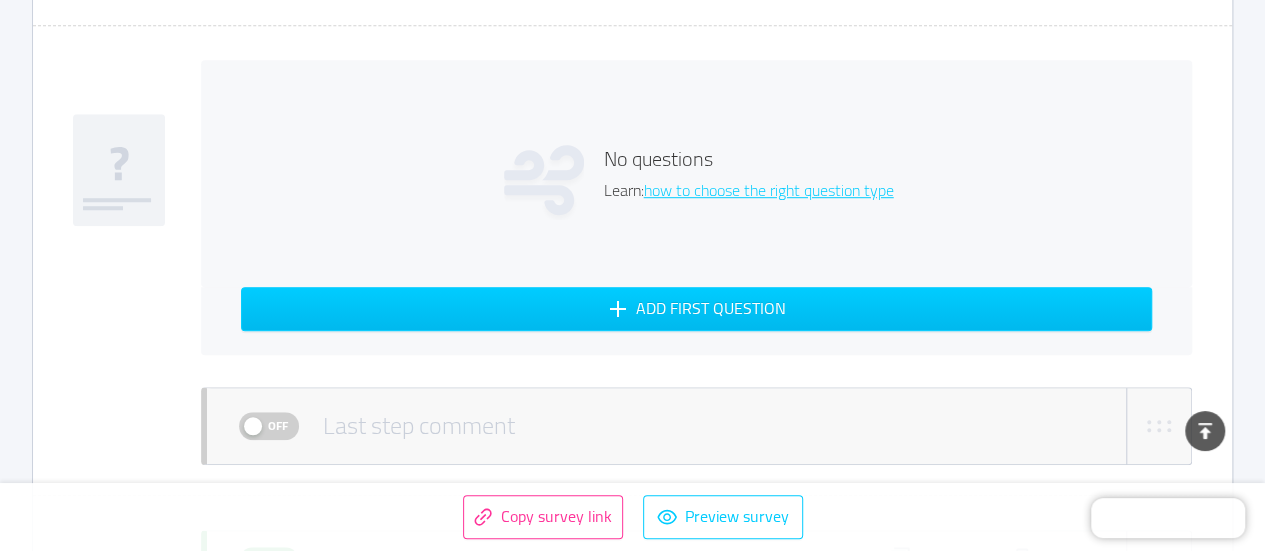 click on "No questions   Learn:   how to choose the right question type" at bounding box center (696, 173) 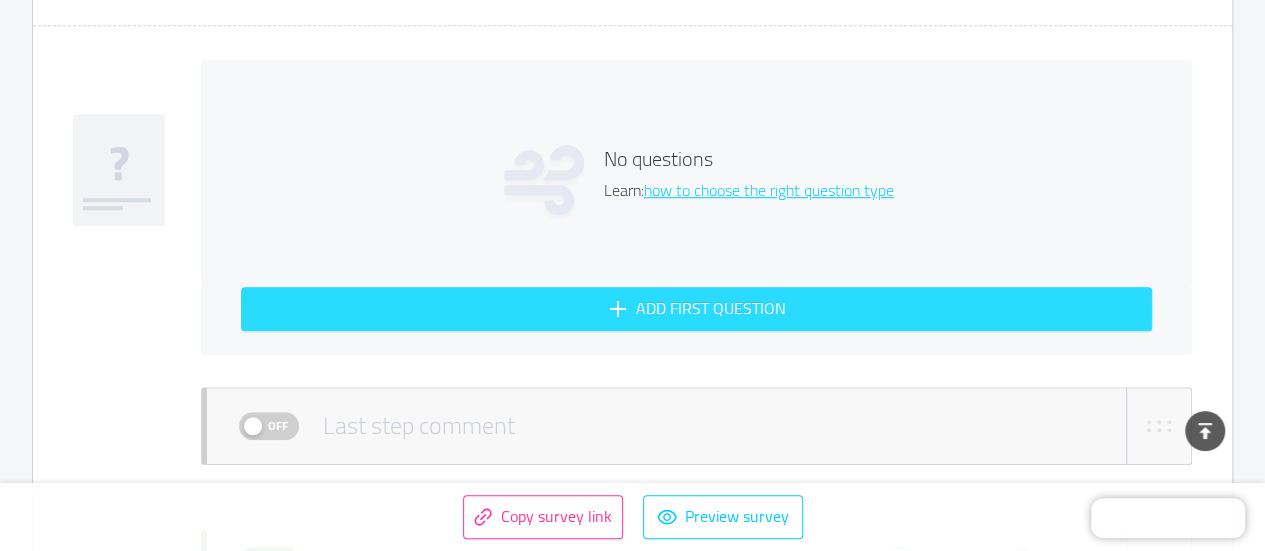 click on "Add first question" at bounding box center (696, 309) 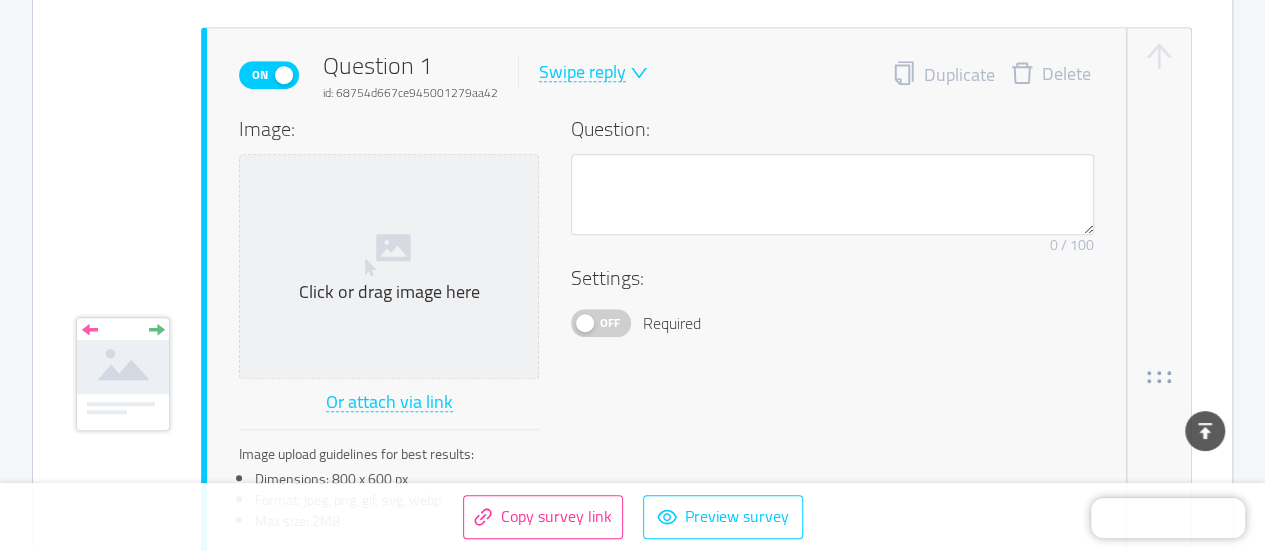 scroll, scrollTop: 600, scrollLeft: 0, axis: vertical 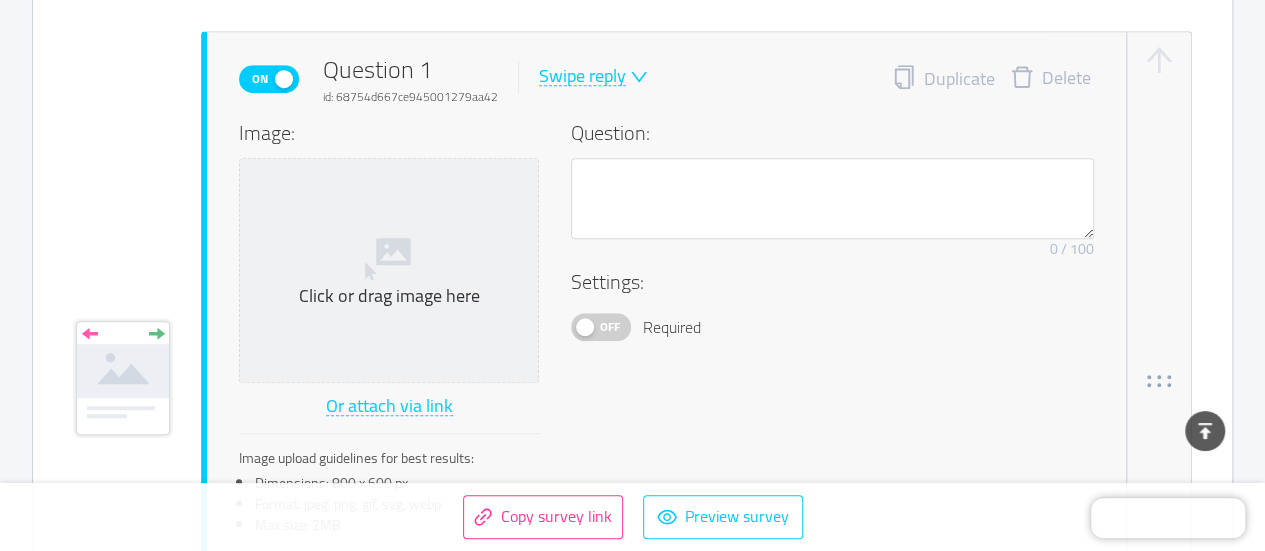 click on "Swipe reply" at bounding box center (582, 76) 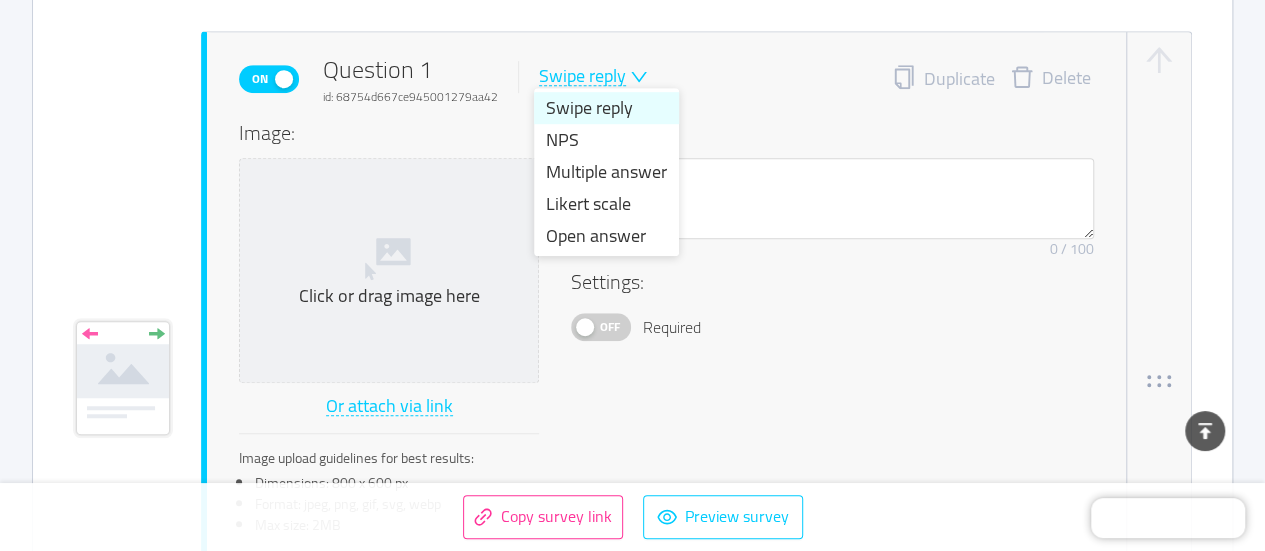 click on "Swipe reply" at bounding box center (606, 108) 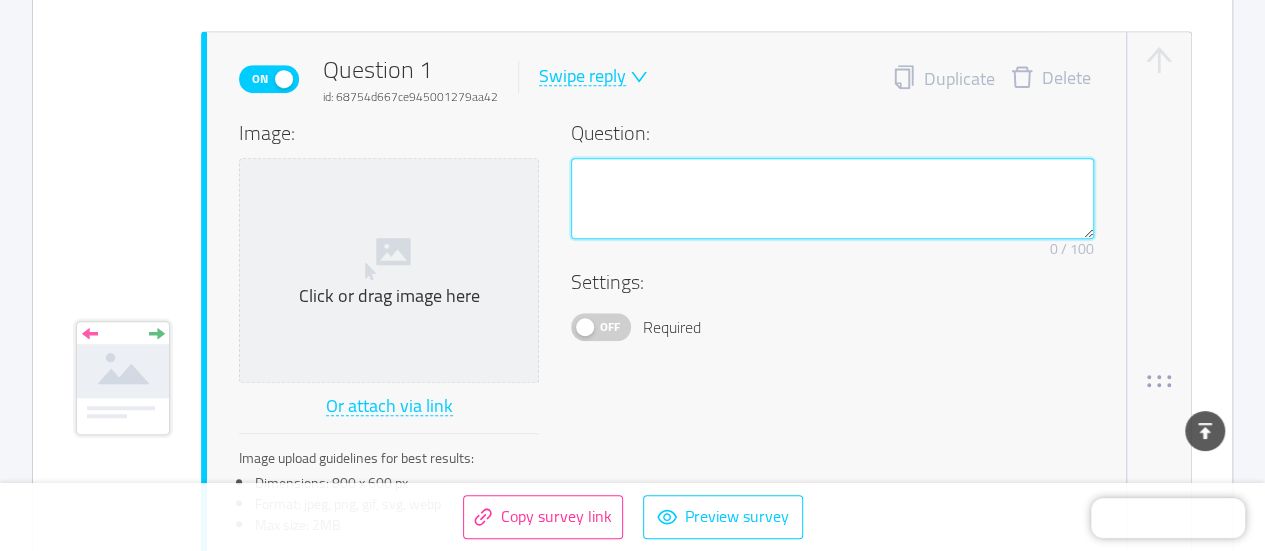 click at bounding box center [832, 198] 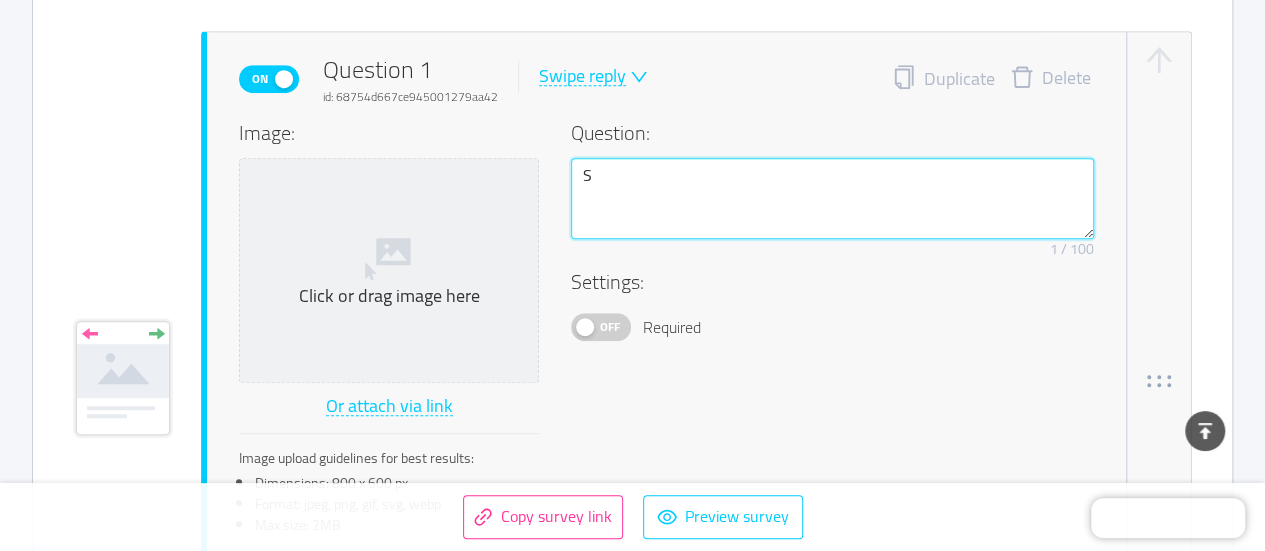 type 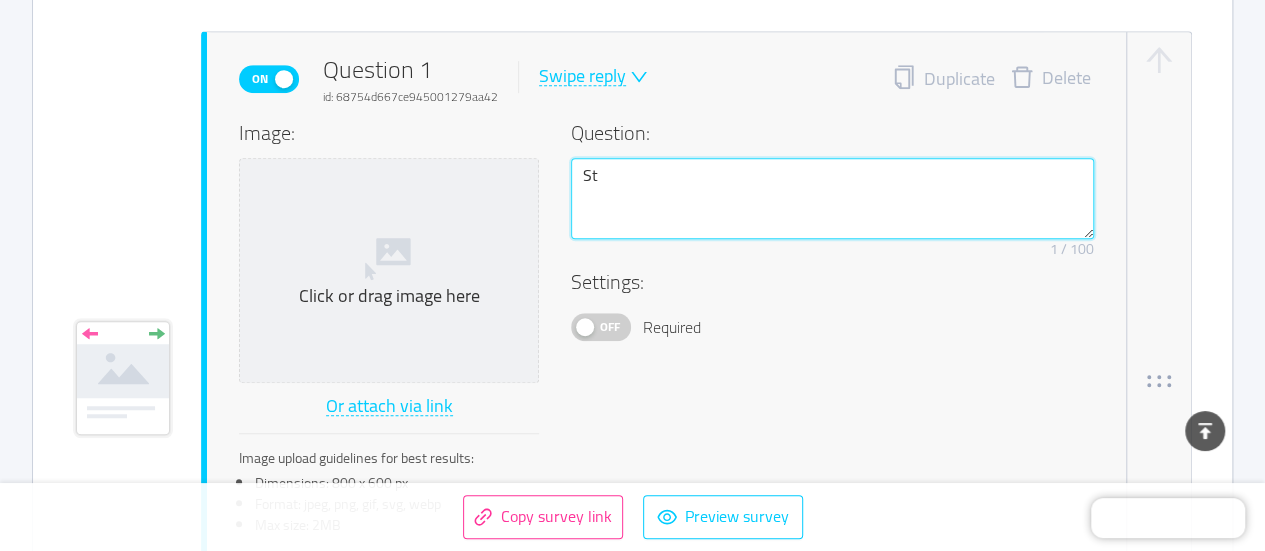 type 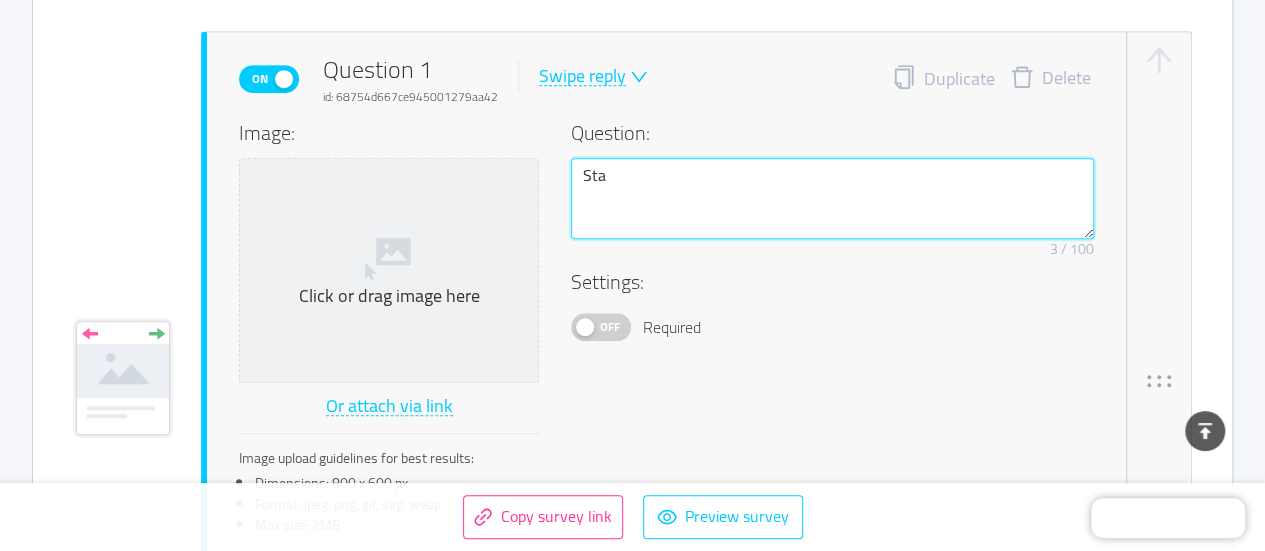 type 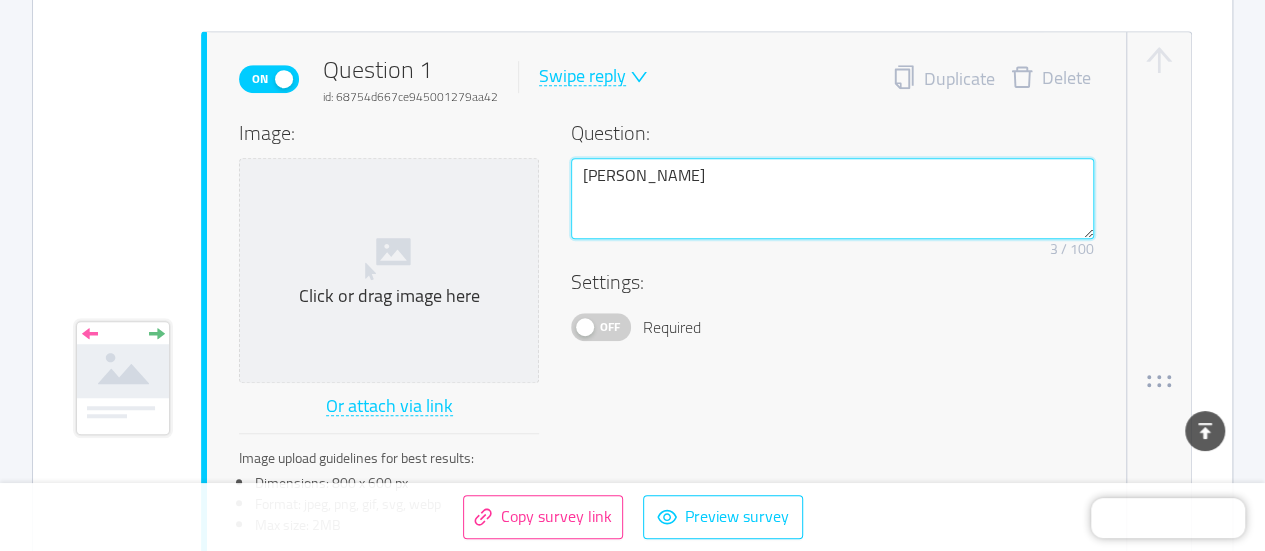 type 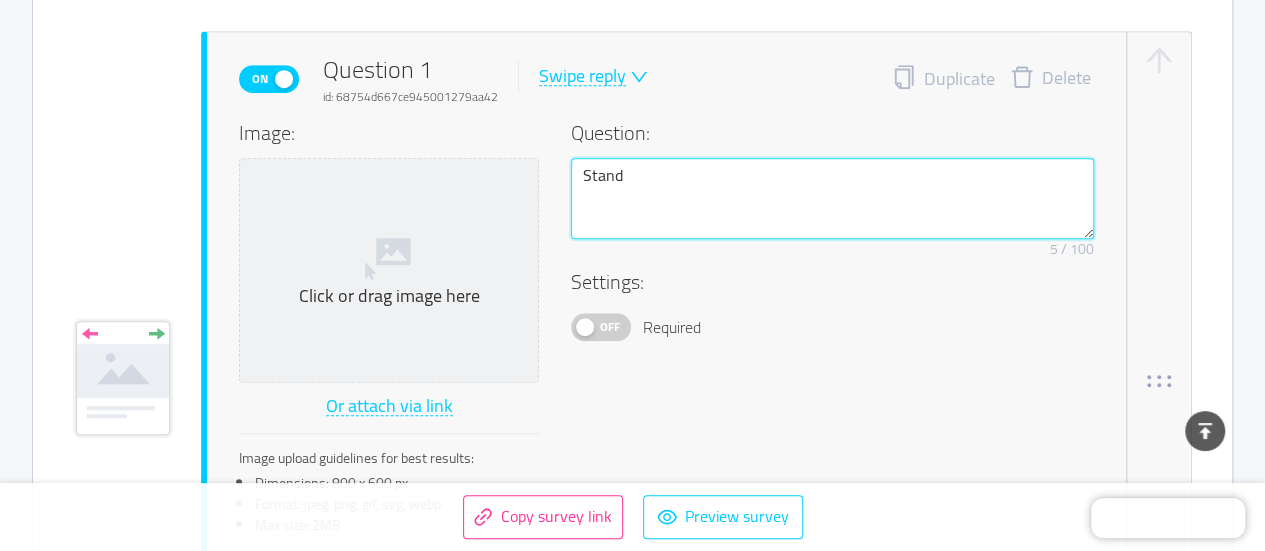 type 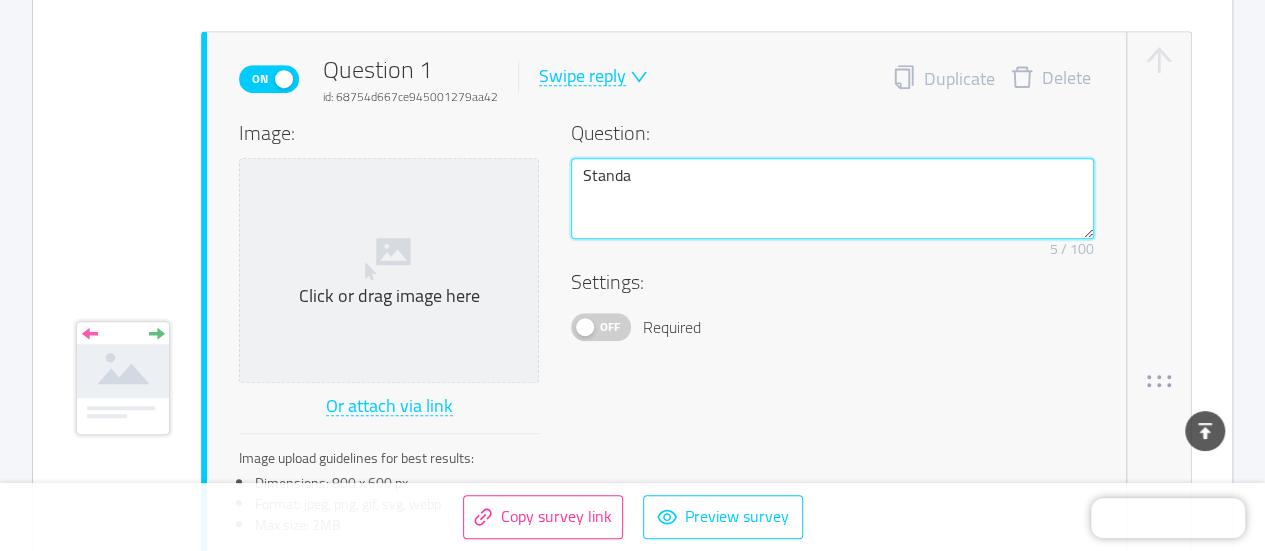 type 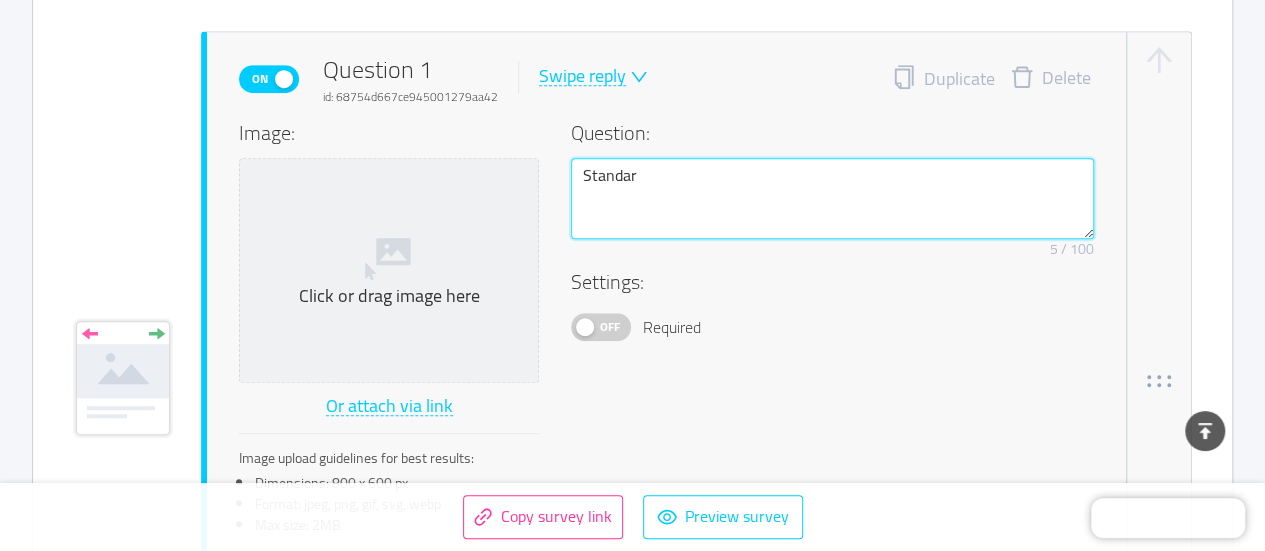 type 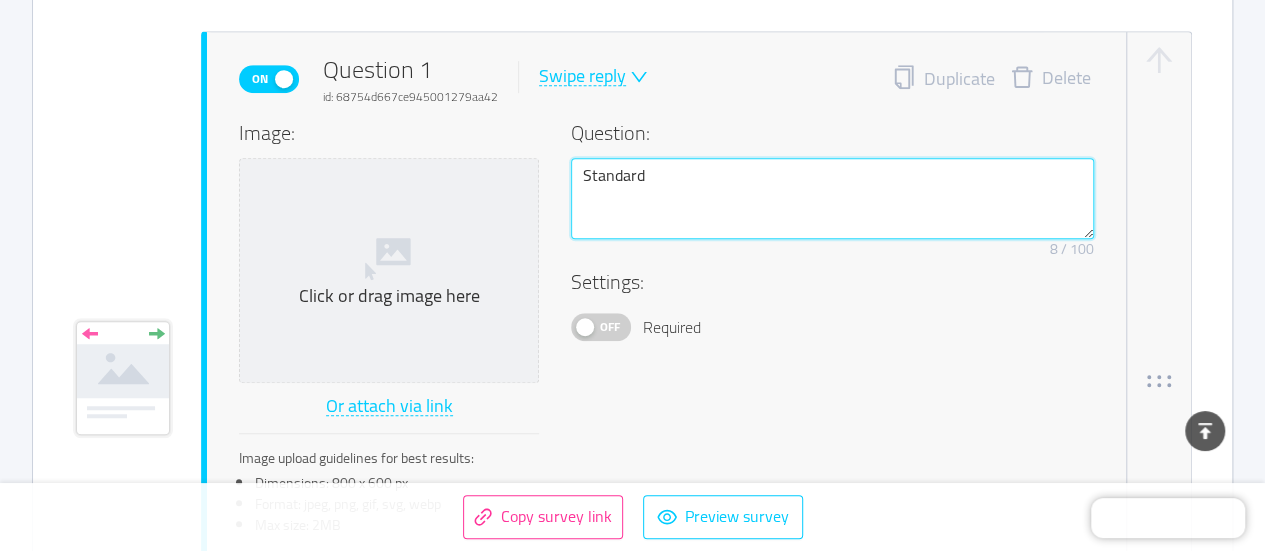 type 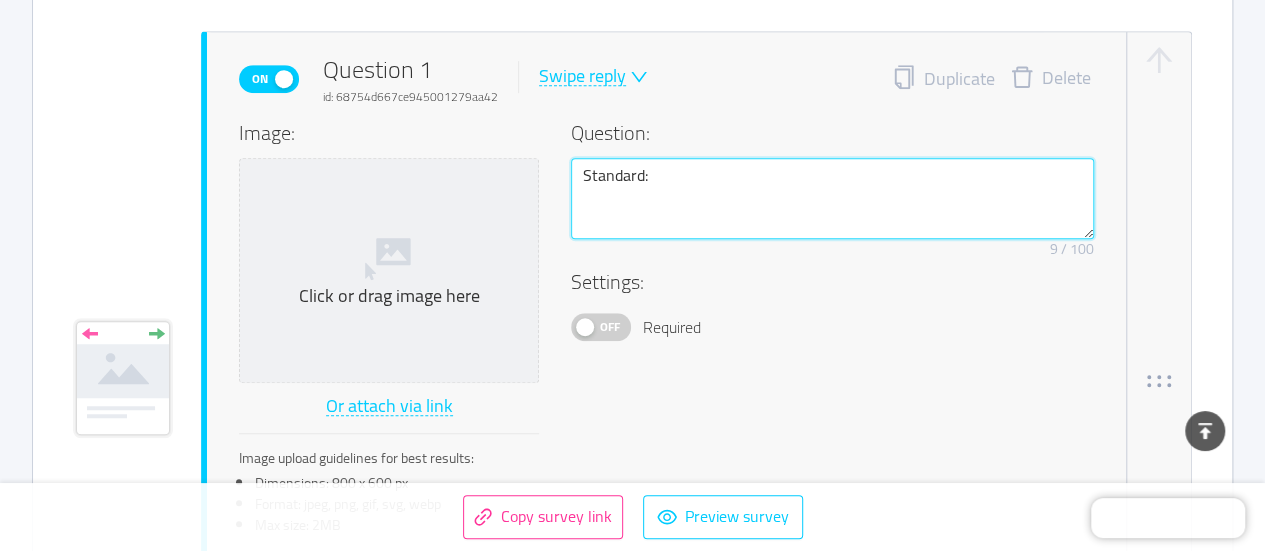 type 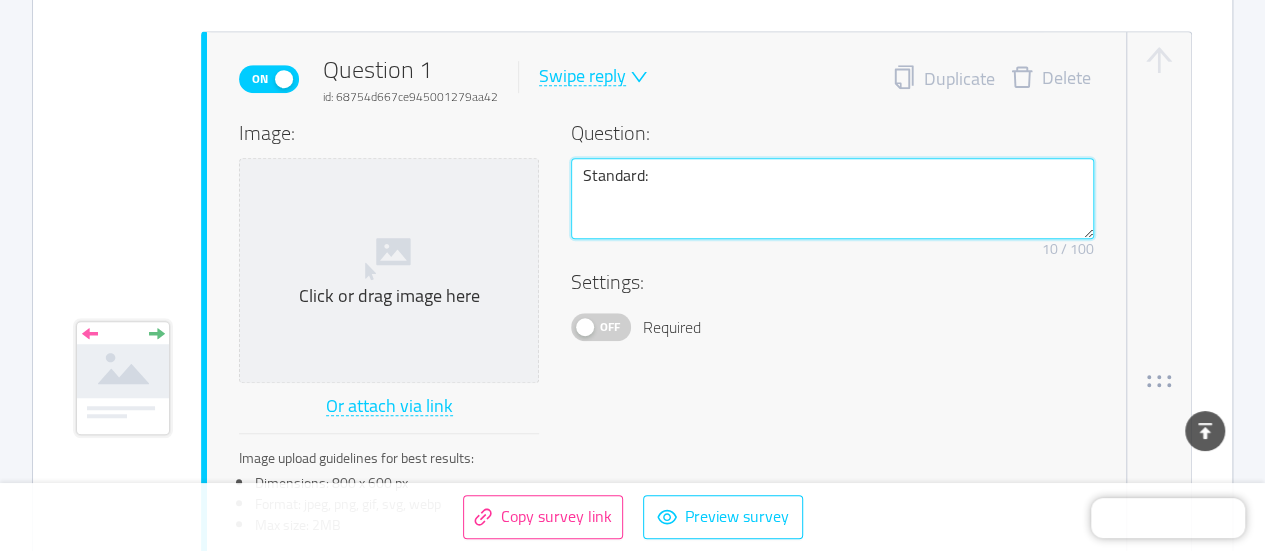 paste on "ELA.E1.AOR.1.1 – Analyze how perspective, context, and/or key elements deepen meaning or e" 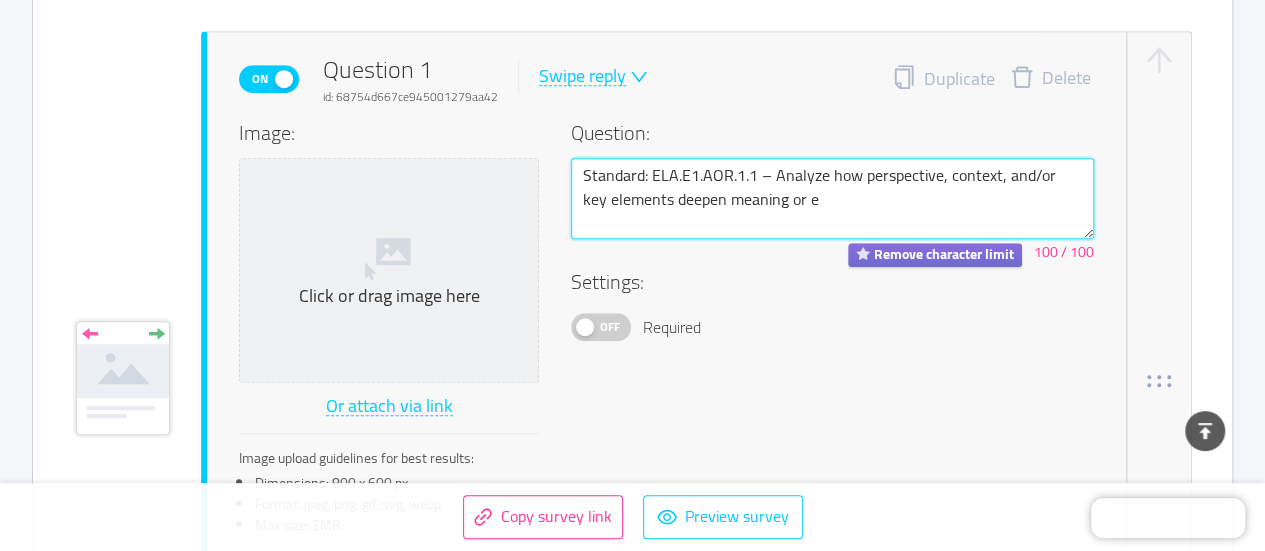 type on "Standard: ELA.E1.AOR.1.1 – Analyze how perspective, context, and/or key elements deepen meaning or e" 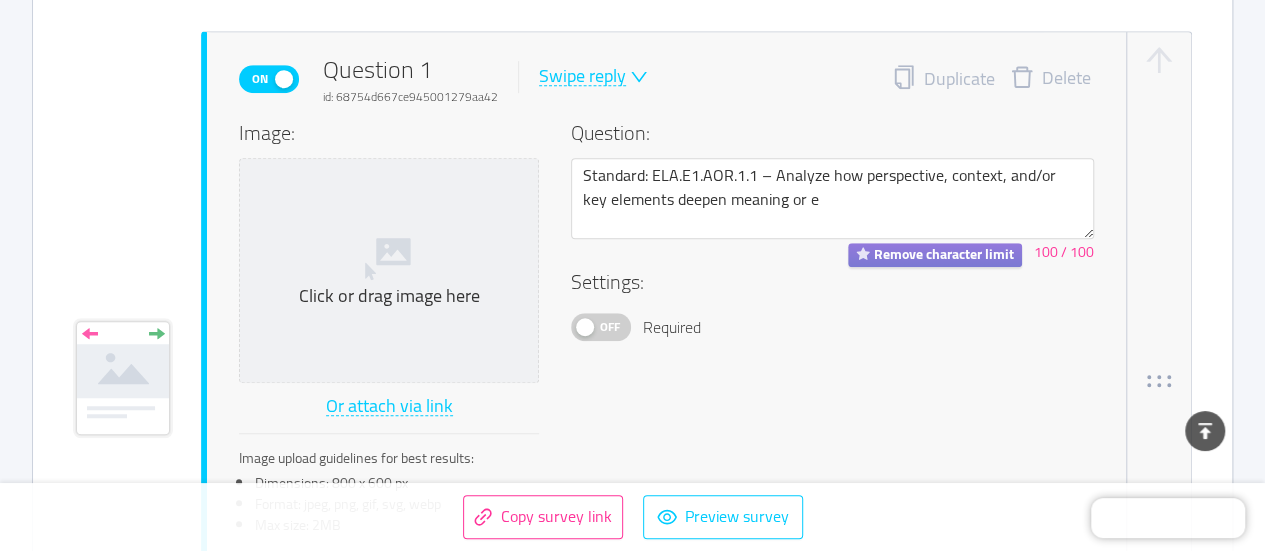 click on "Remove character limit" at bounding box center (935, 255) 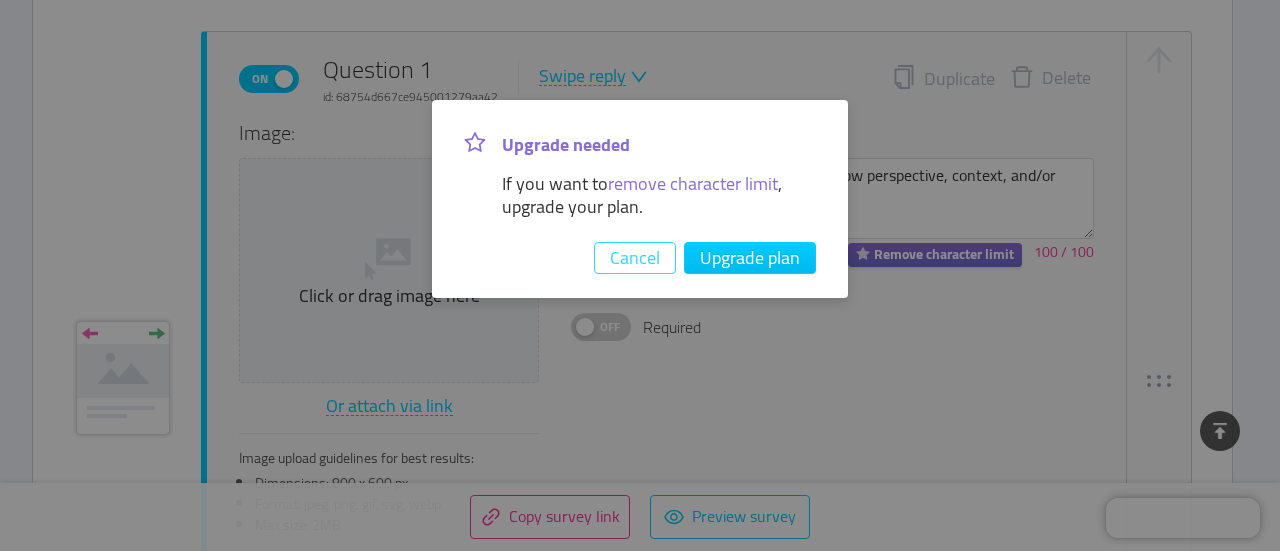 click on "Cancel" at bounding box center [635, 258] 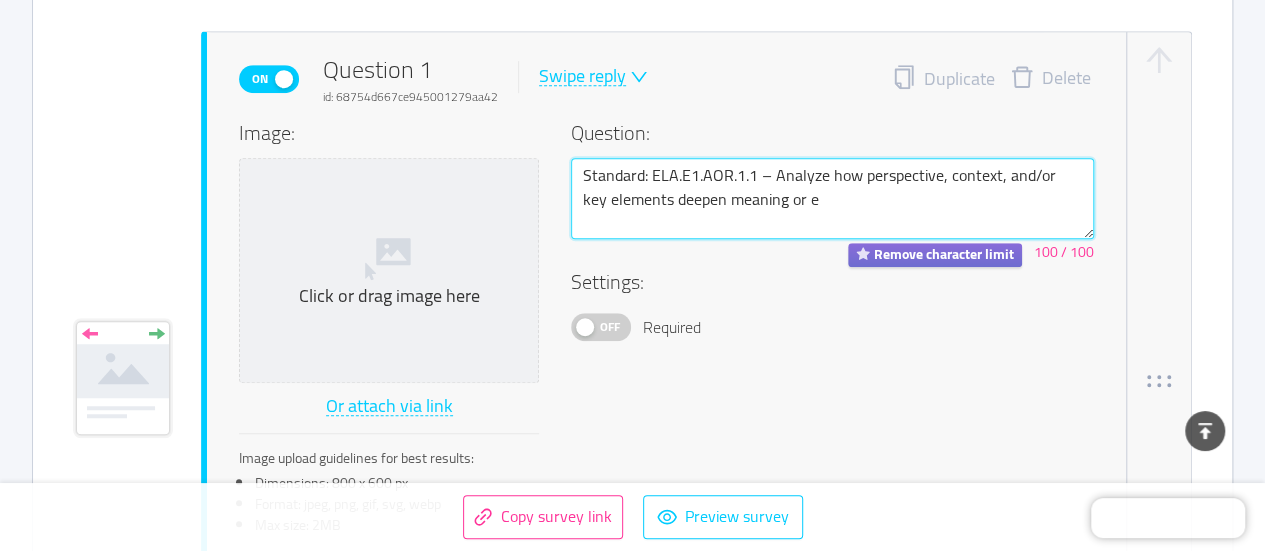 drag, startPoint x: 788, startPoint y: 200, endPoint x: 570, endPoint y: 171, distance: 219.92044 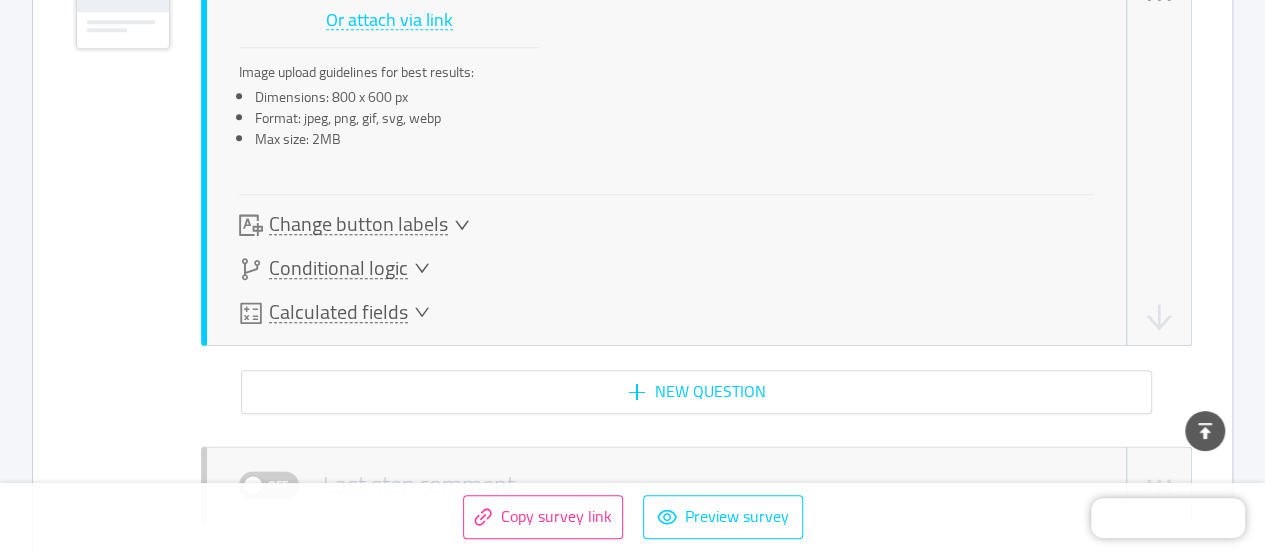 scroll, scrollTop: 988, scrollLeft: 0, axis: vertical 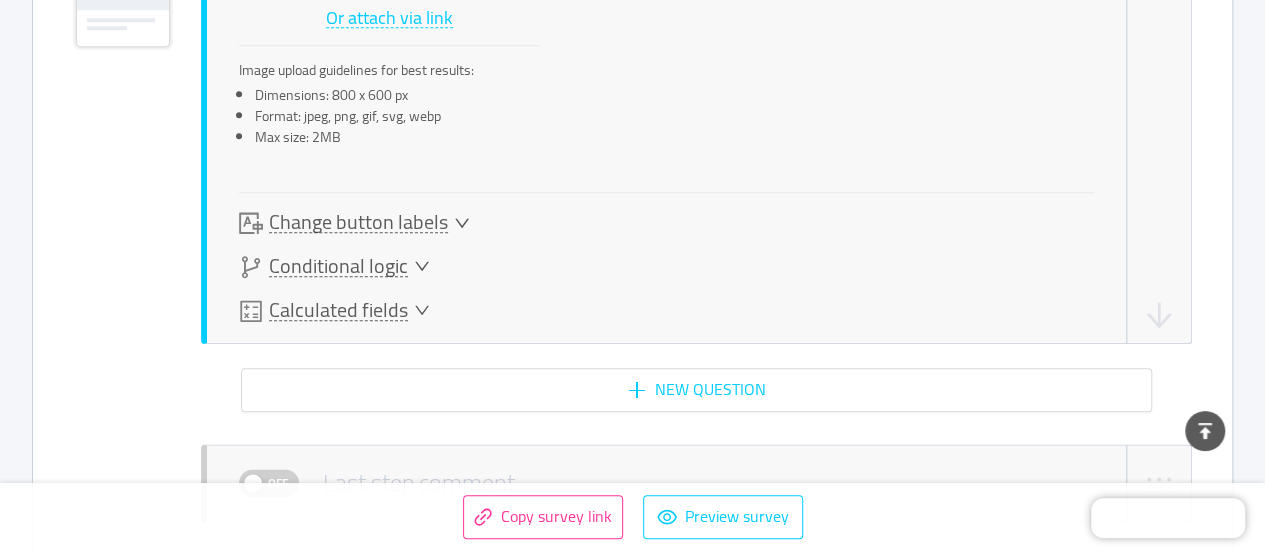 type 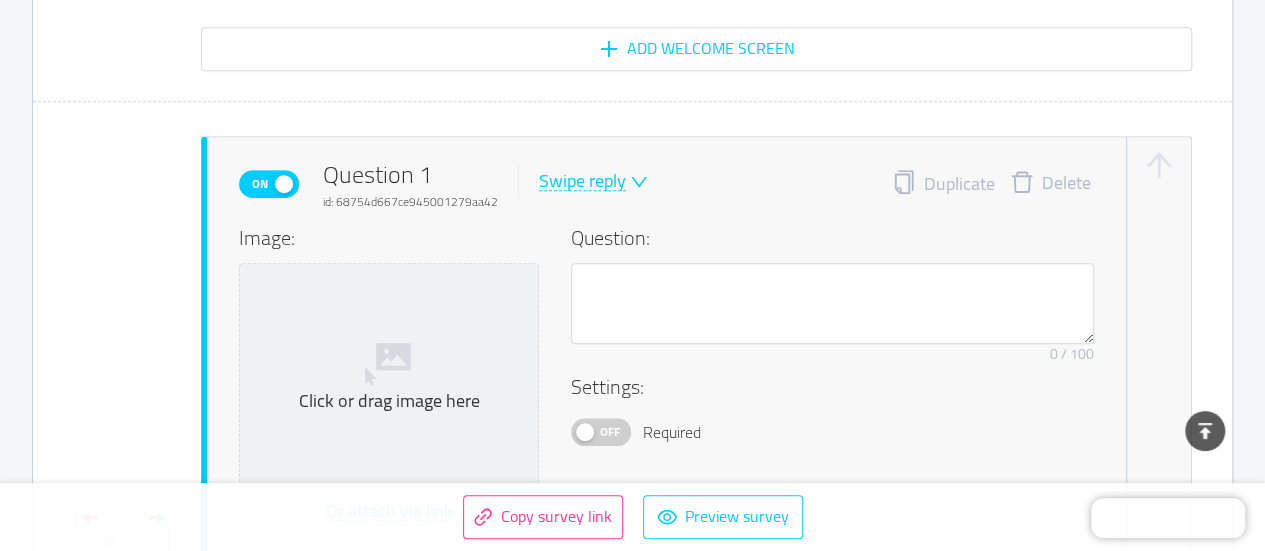 scroll, scrollTop: 480, scrollLeft: 0, axis: vertical 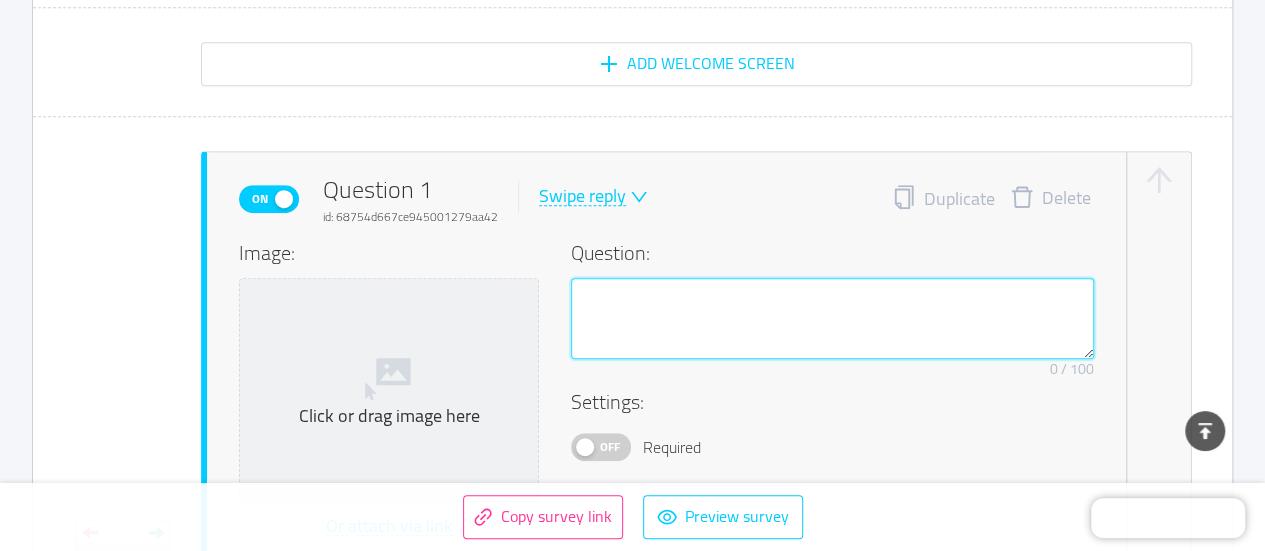 click at bounding box center [832, 318] 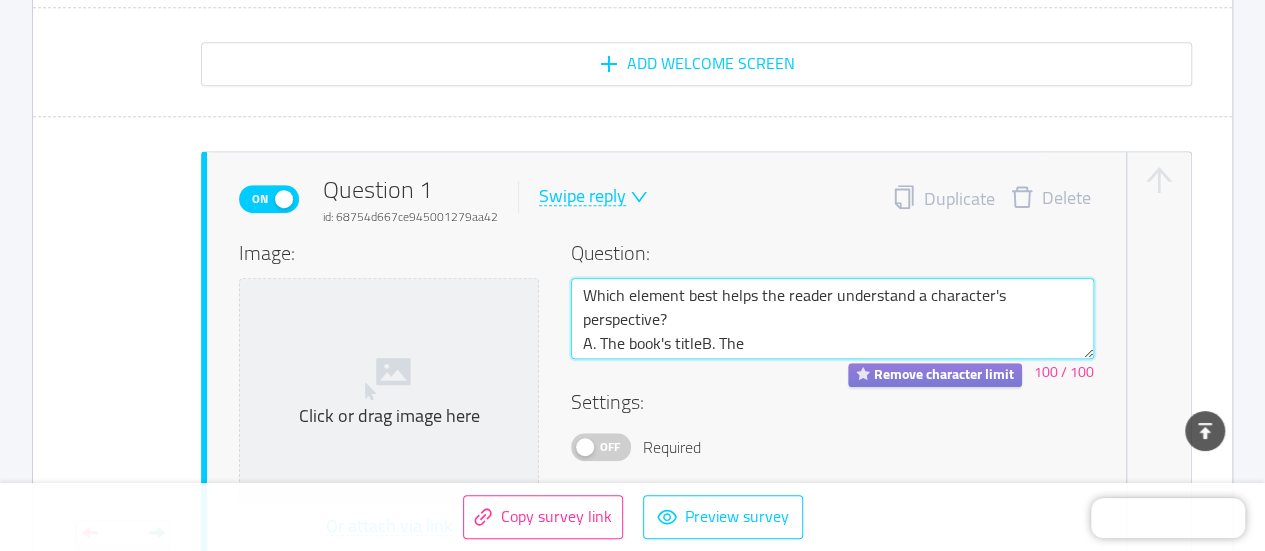type on "Which element best helps the reader understand a character's perspective?
A. The book's titleB. The" 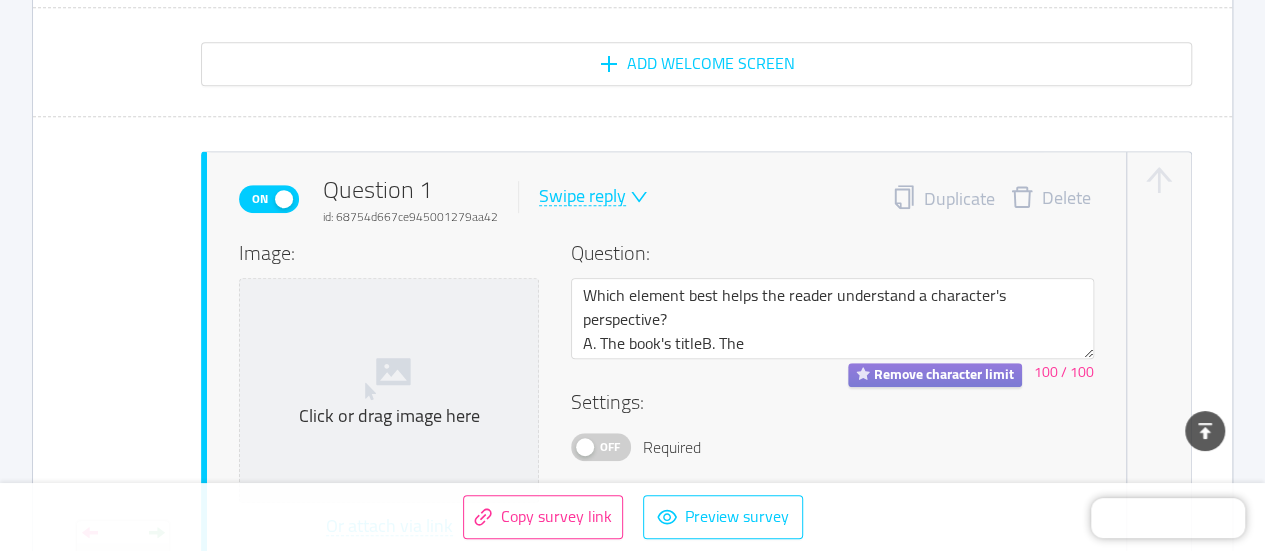 click on "Remove character limit" at bounding box center [935, 375] 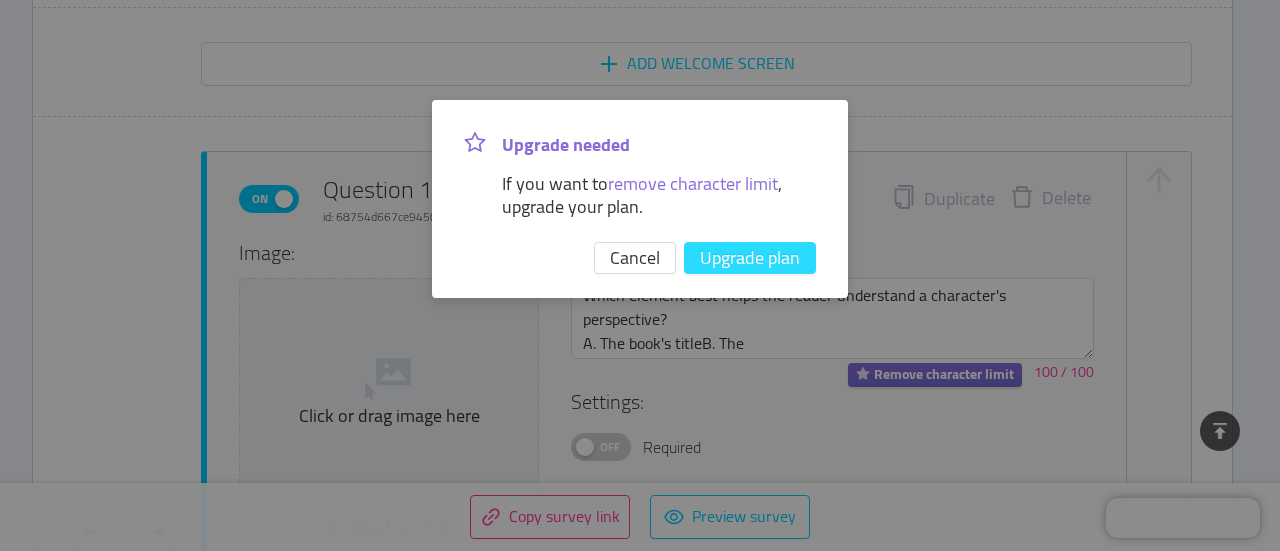 click on "Upgrade plan" at bounding box center [750, 258] 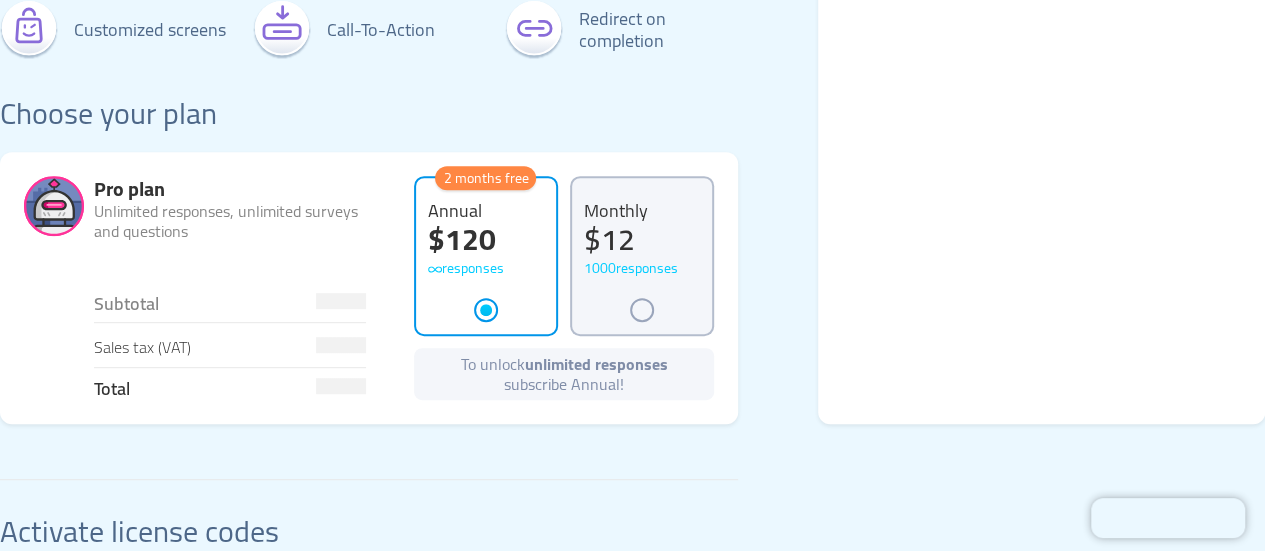 scroll, scrollTop: 387, scrollLeft: 0, axis: vertical 